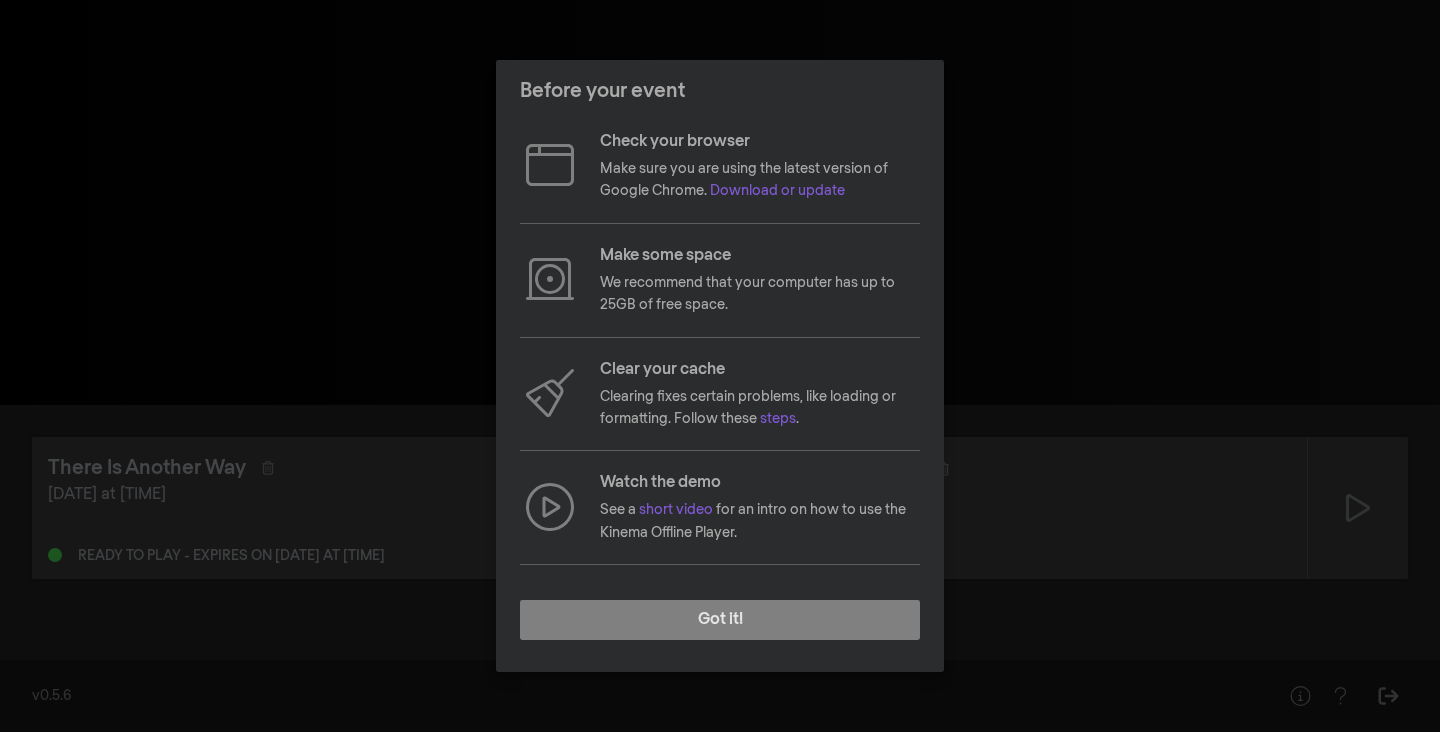scroll, scrollTop: 0, scrollLeft: 0, axis: both 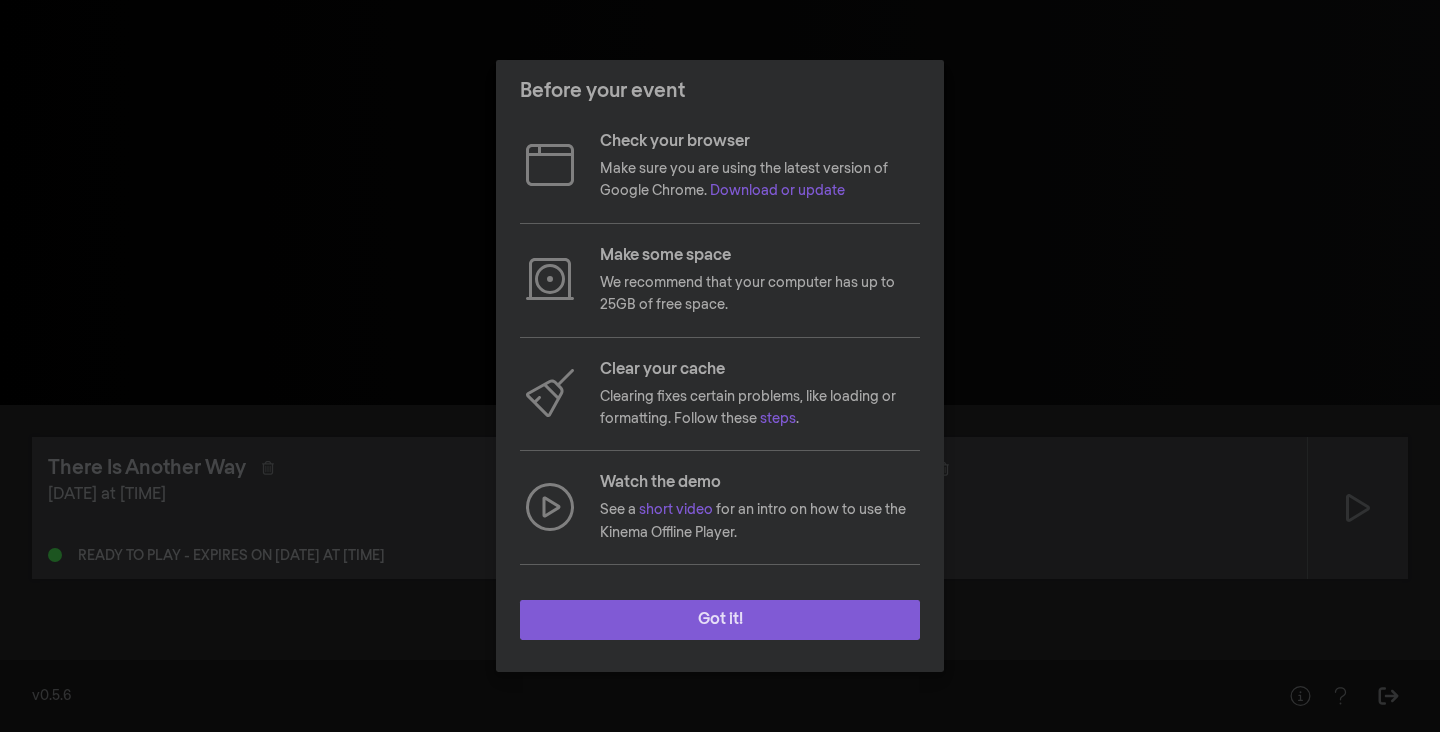 click on "Got it!" at bounding box center [720, 620] 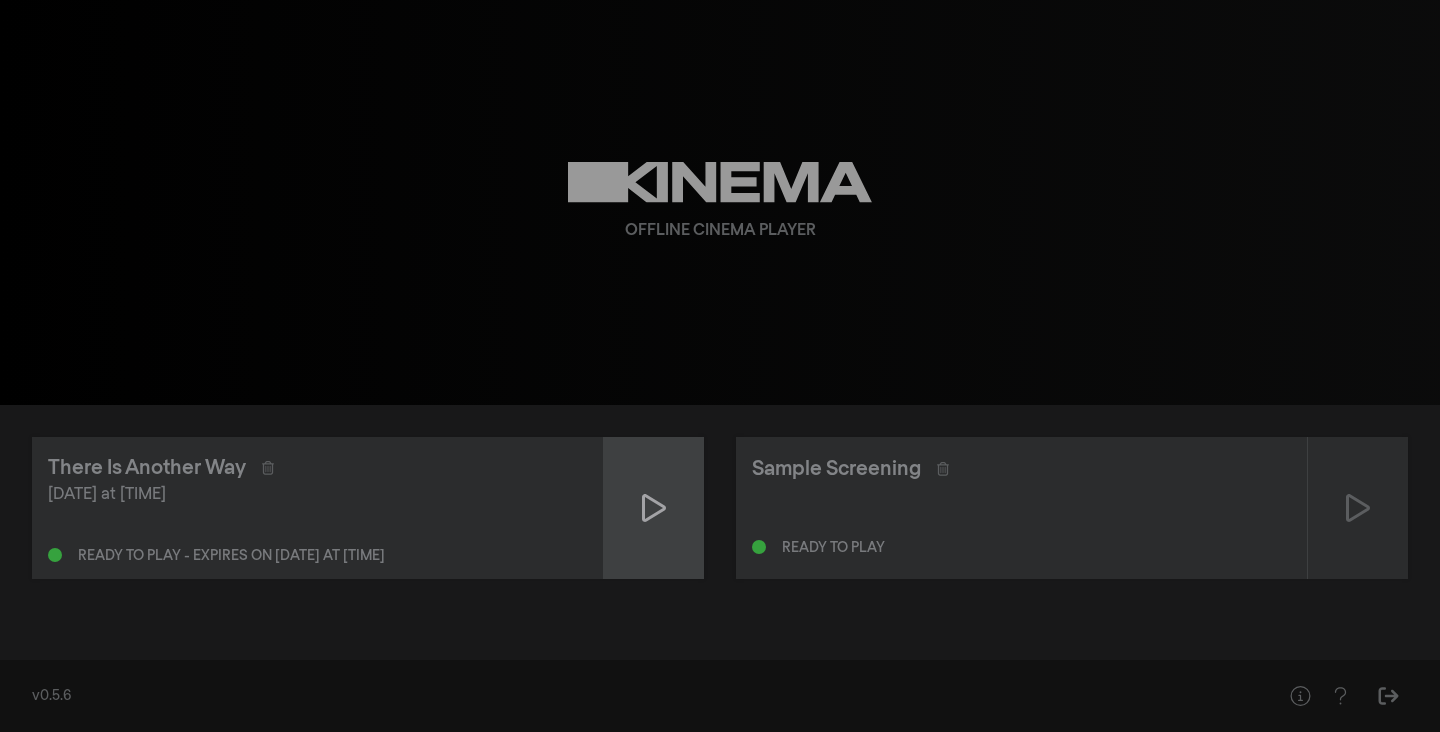 click at bounding box center [654, 508] 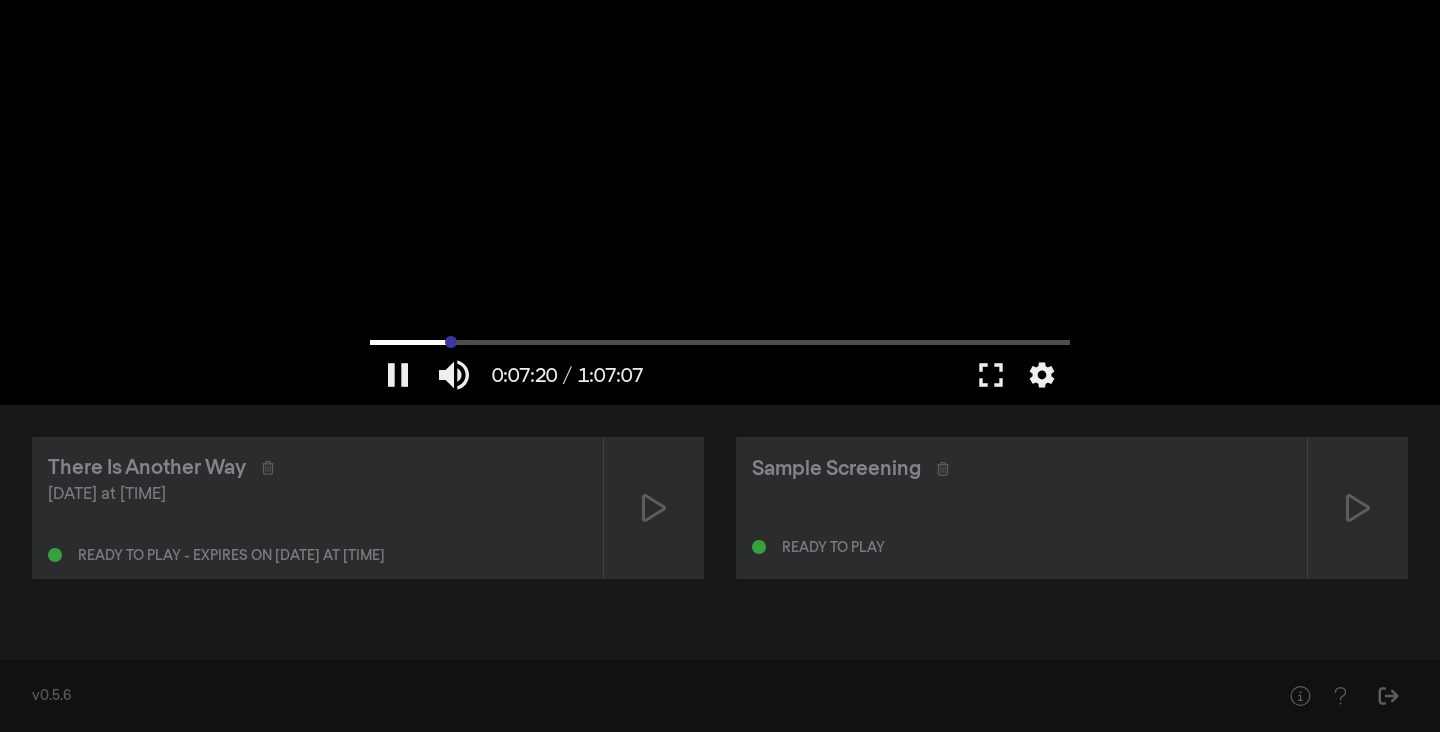type on "440.830553234012" 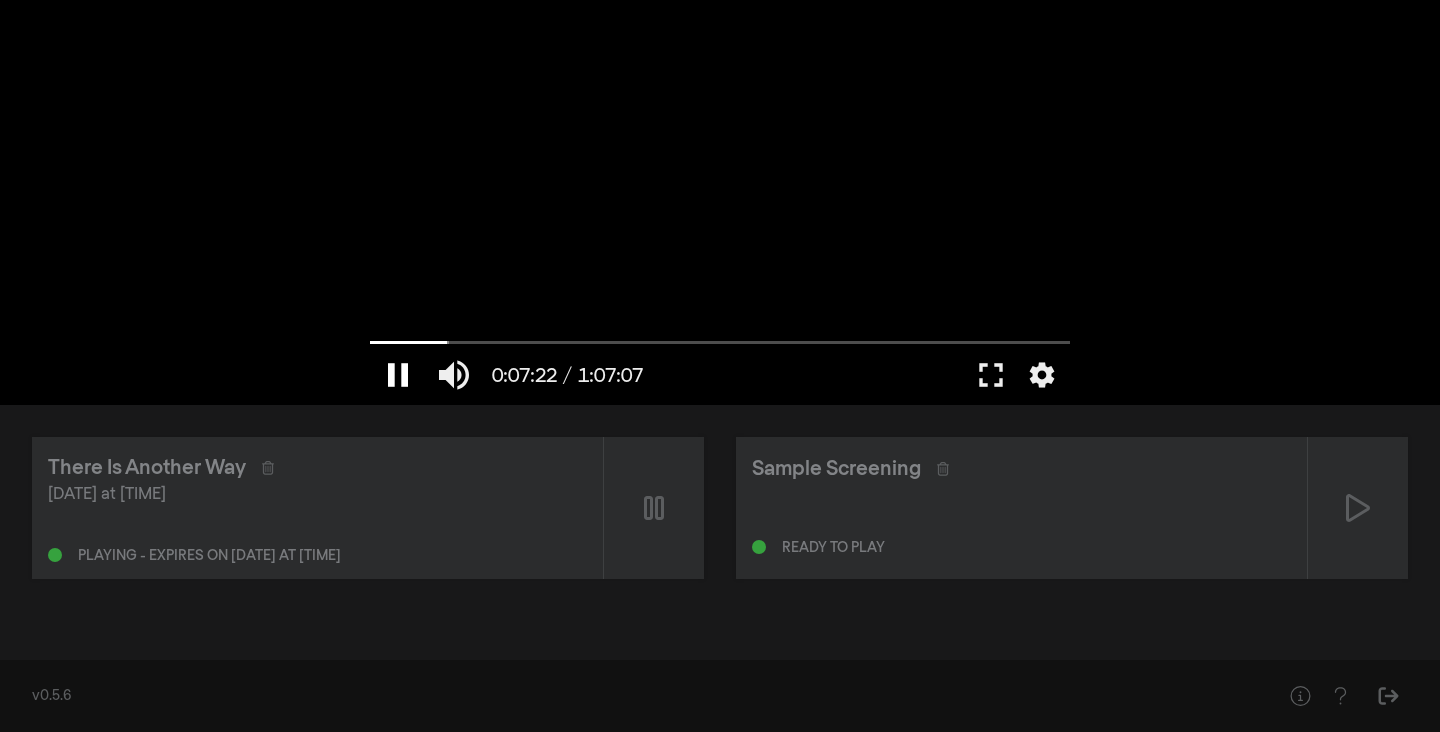 click on "pause" at bounding box center (398, 375) 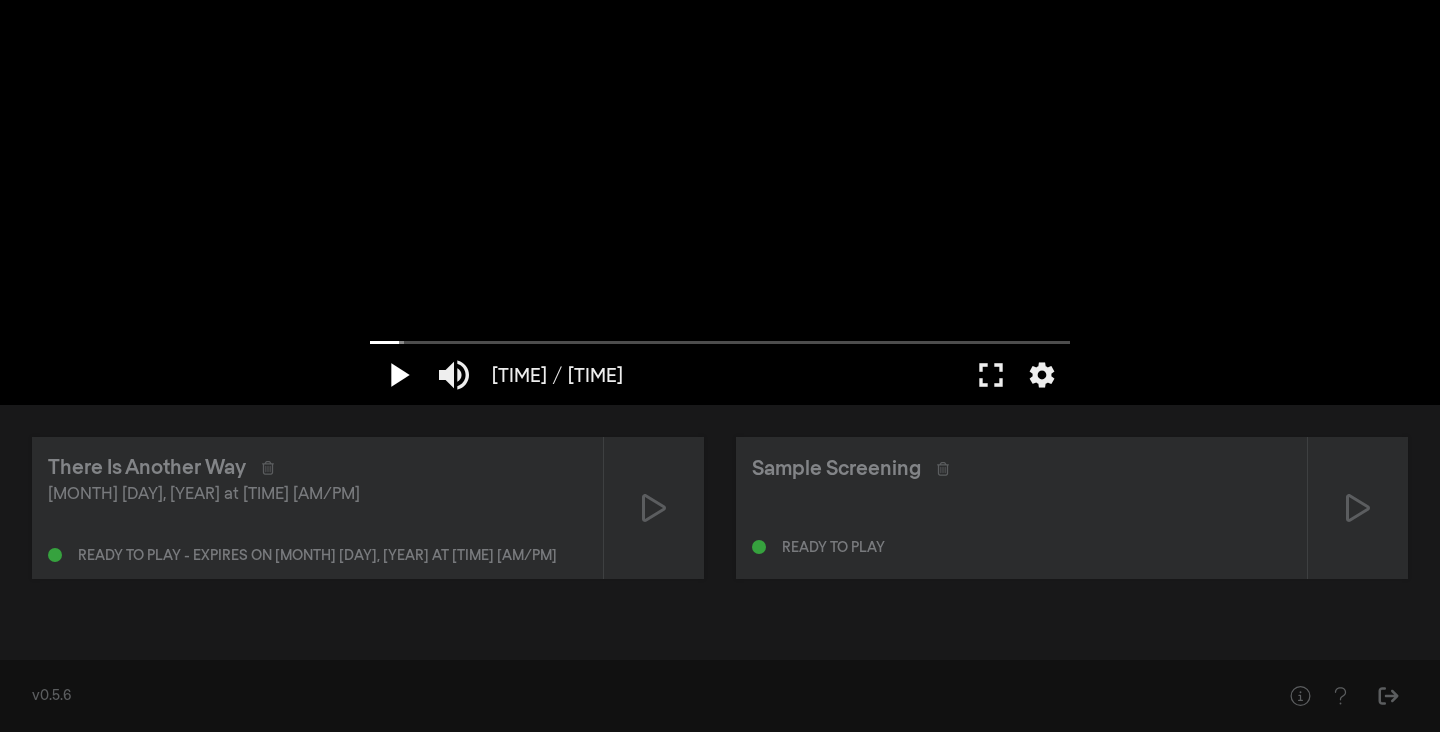 scroll, scrollTop: 0, scrollLeft: 0, axis: both 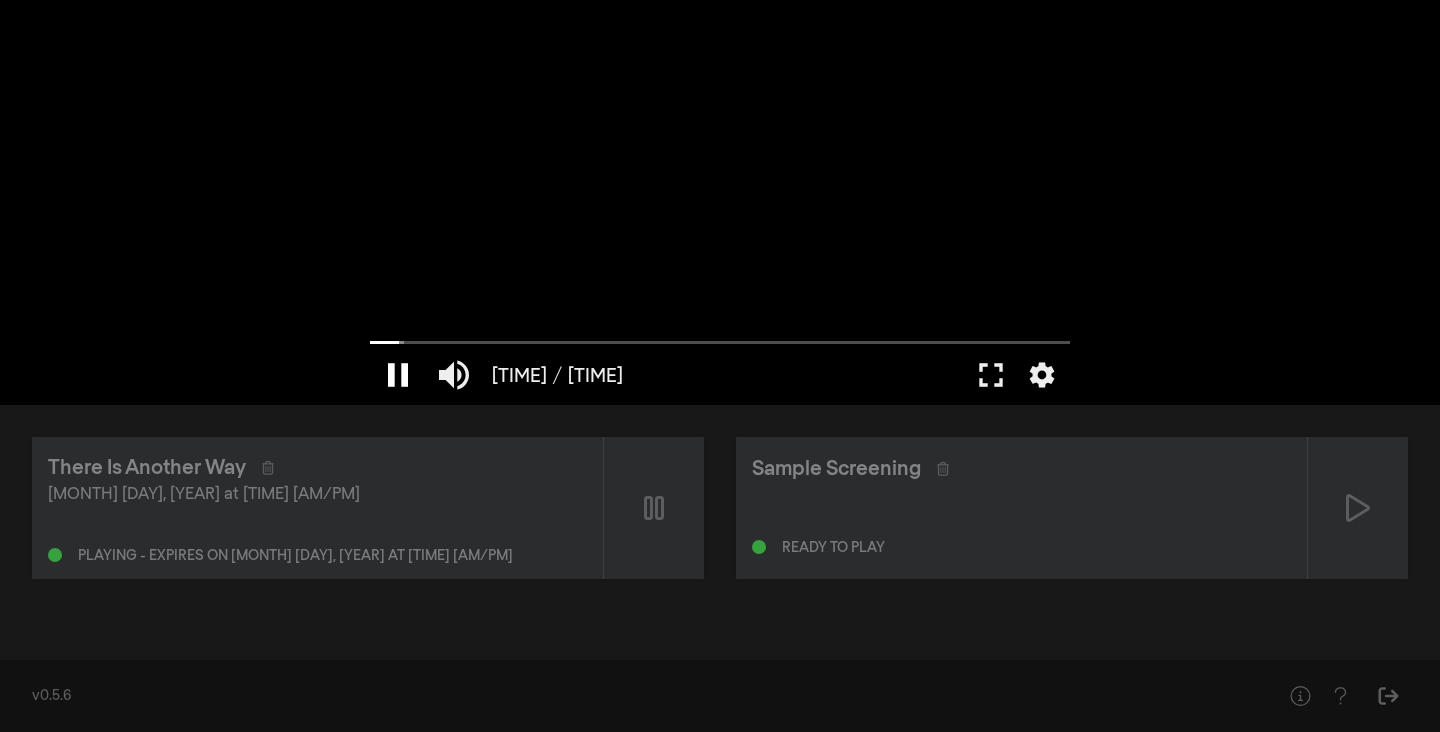 click on "pause" at bounding box center [398, 375] 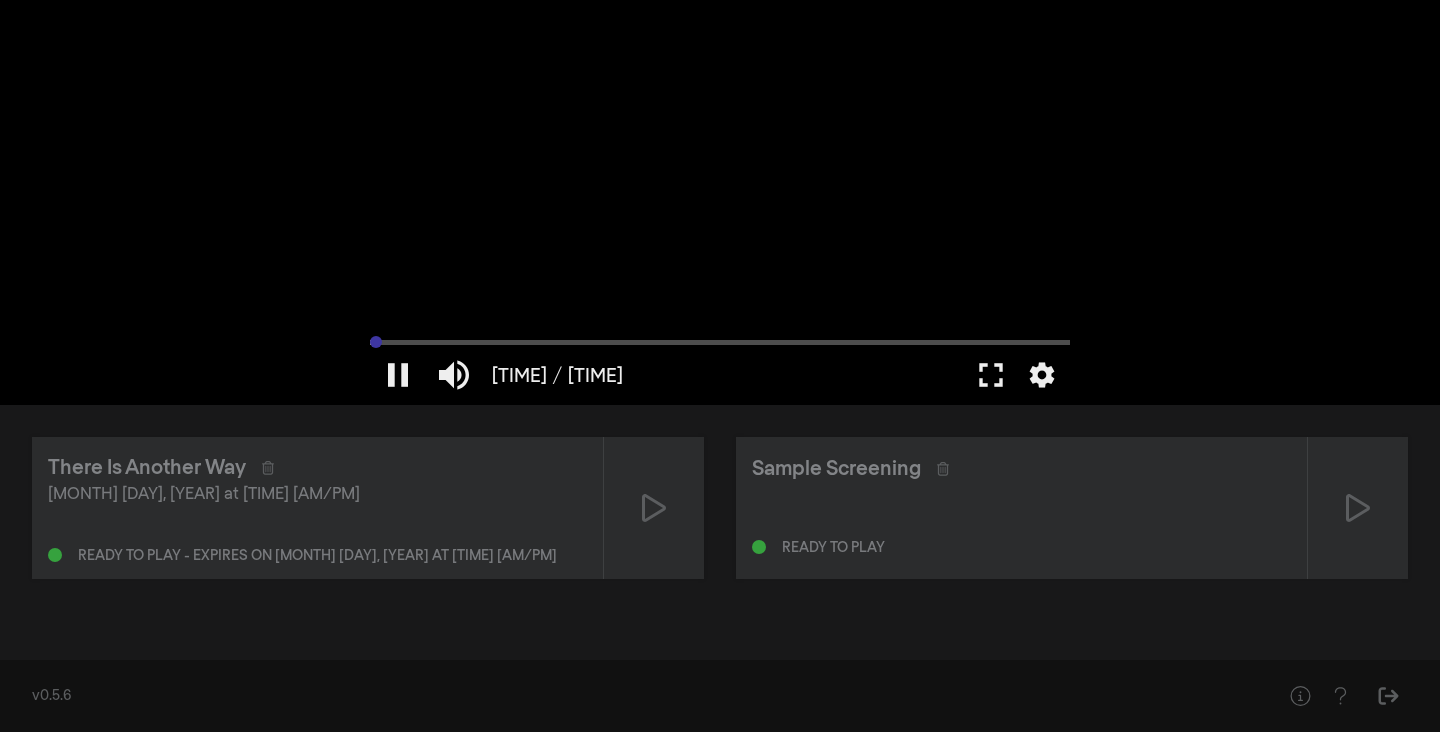 drag, startPoint x: 378, startPoint y: 343, endPoint x: 328, endPoint y: 342, distance: 50.01 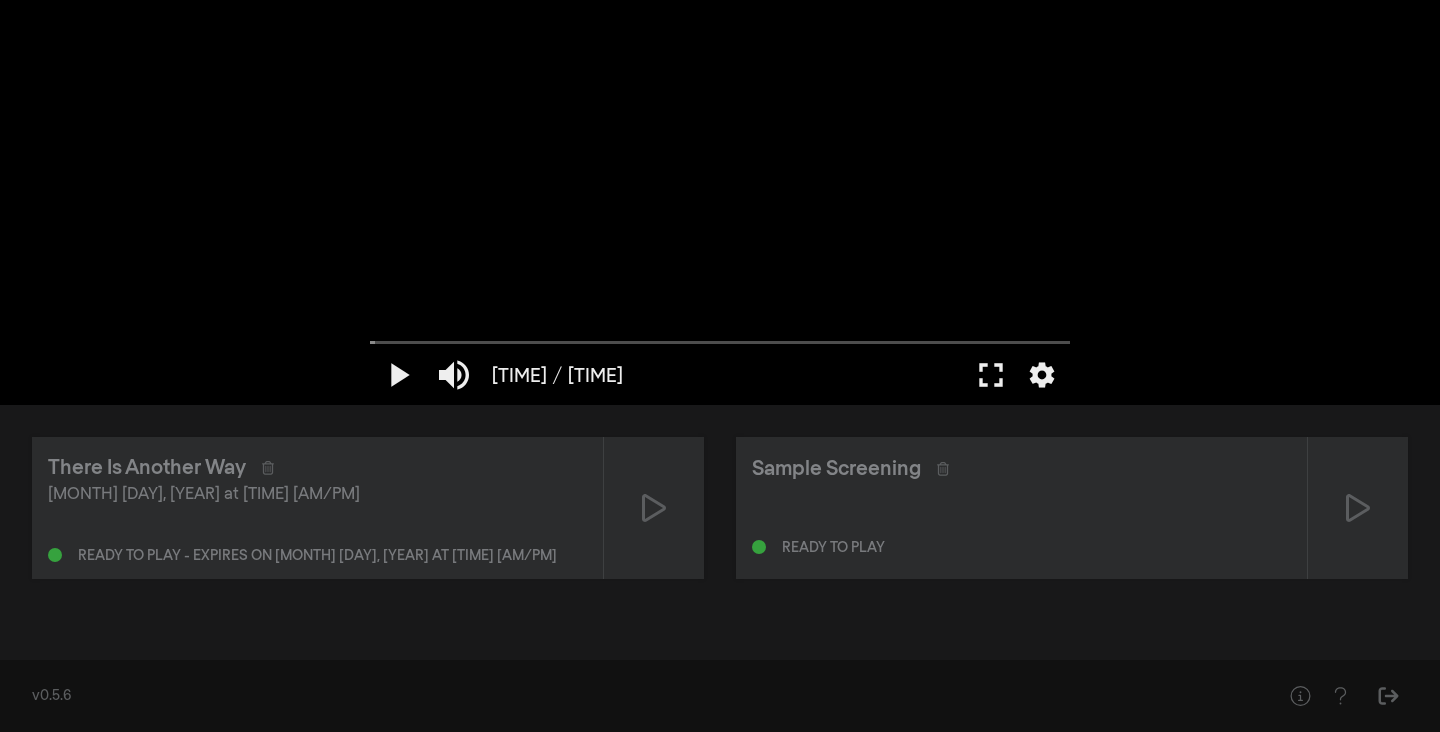 click on "play_arrow [TIME] / [TIME] volume_up fullscreen settings closed_caption Captions Off settings Resolution Auto language Language English arrow_back Captions Off done arrow_back Resolution 1080p Auto done arrow_back Language English done WATERMARK WILL BE REMOVED on [MONTH], [DAY], [YEAR] at [TIME] [AM/PM] expandingtheconversation@example.com" at bounding box center [720, 202] 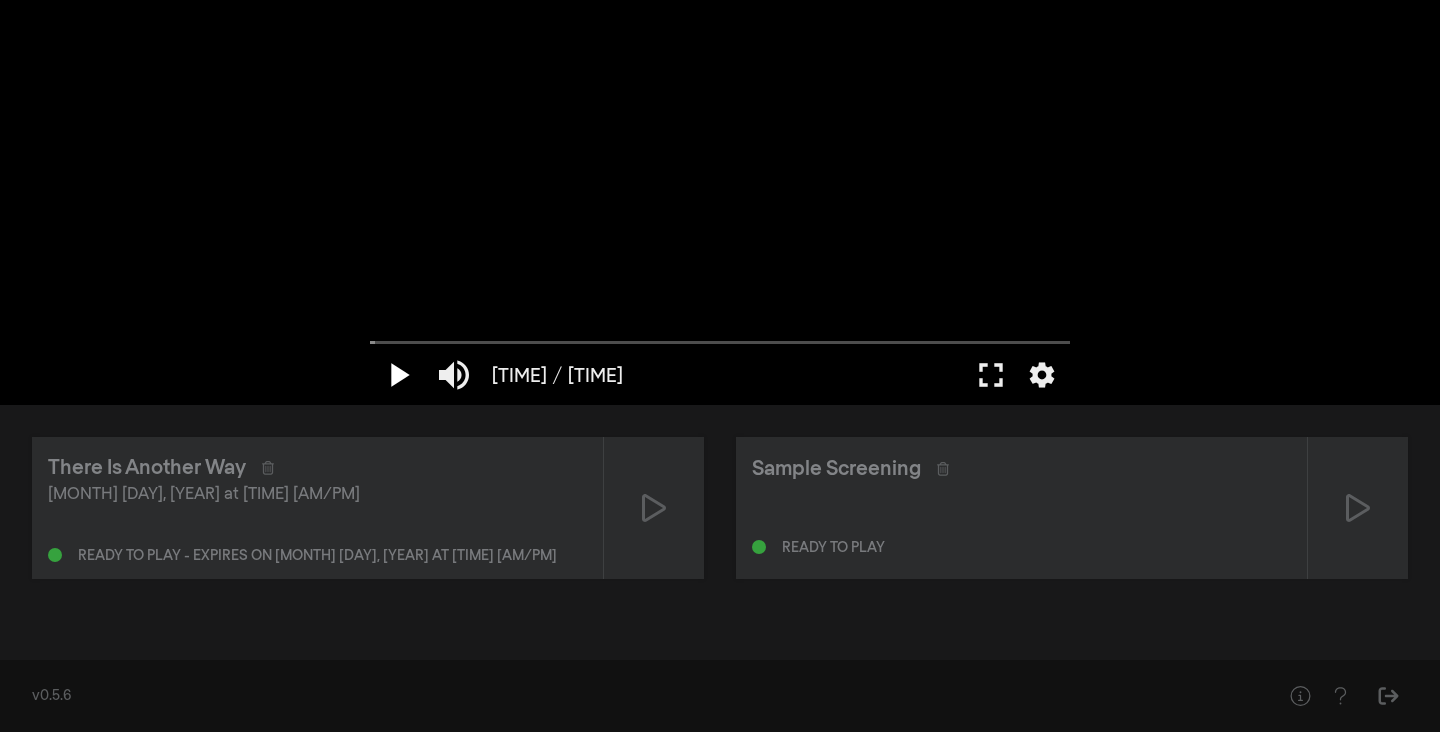 click on "play_arrow" at bounding box center (398, 375) 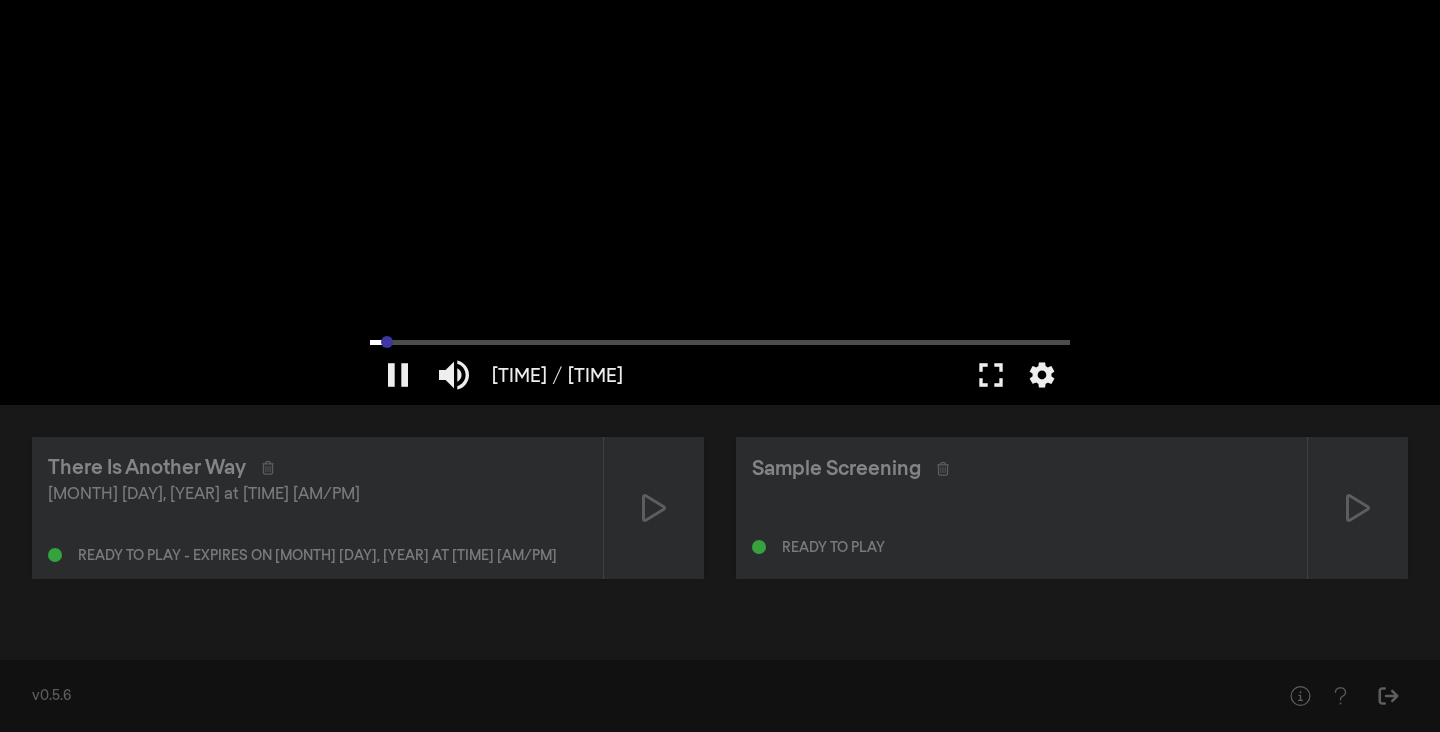 click at bounding box center (720, 342) 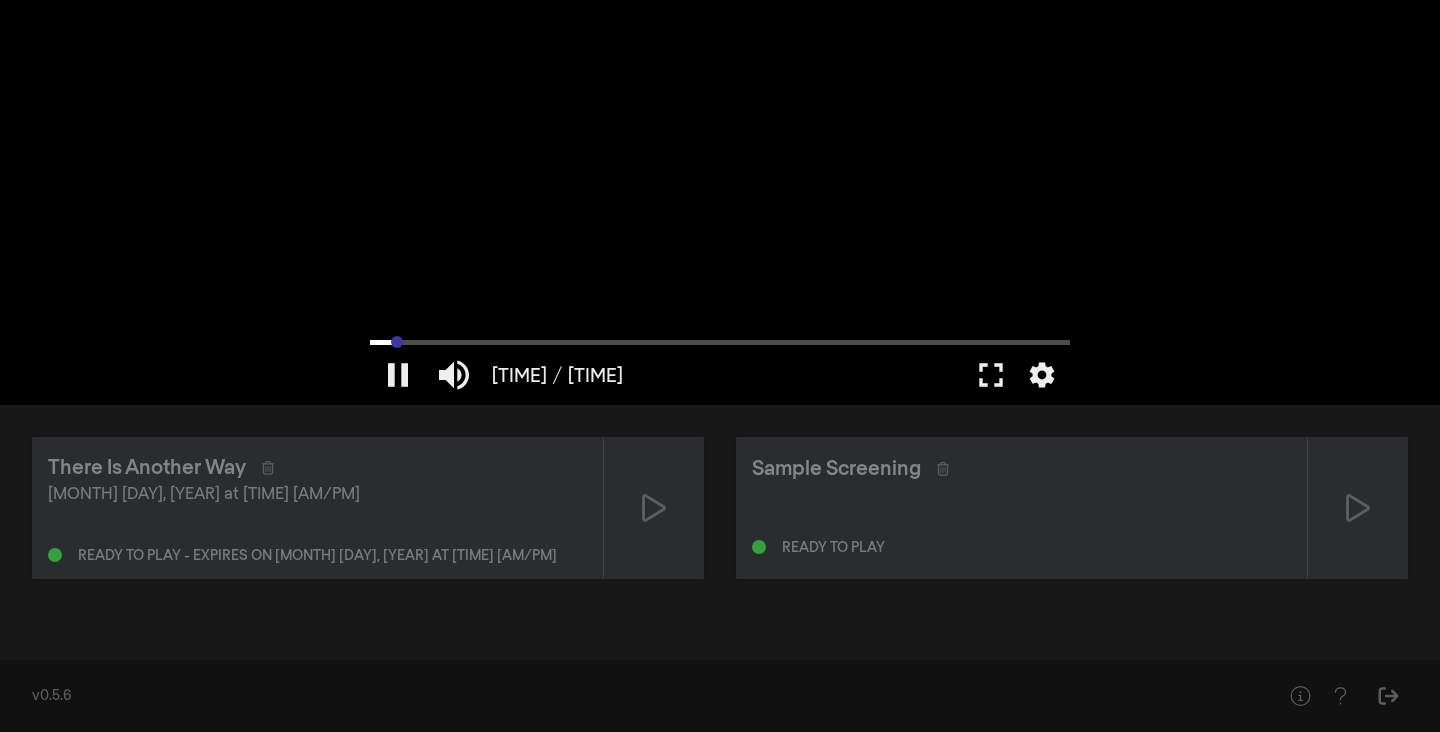 click at bounding box center (720, 342) 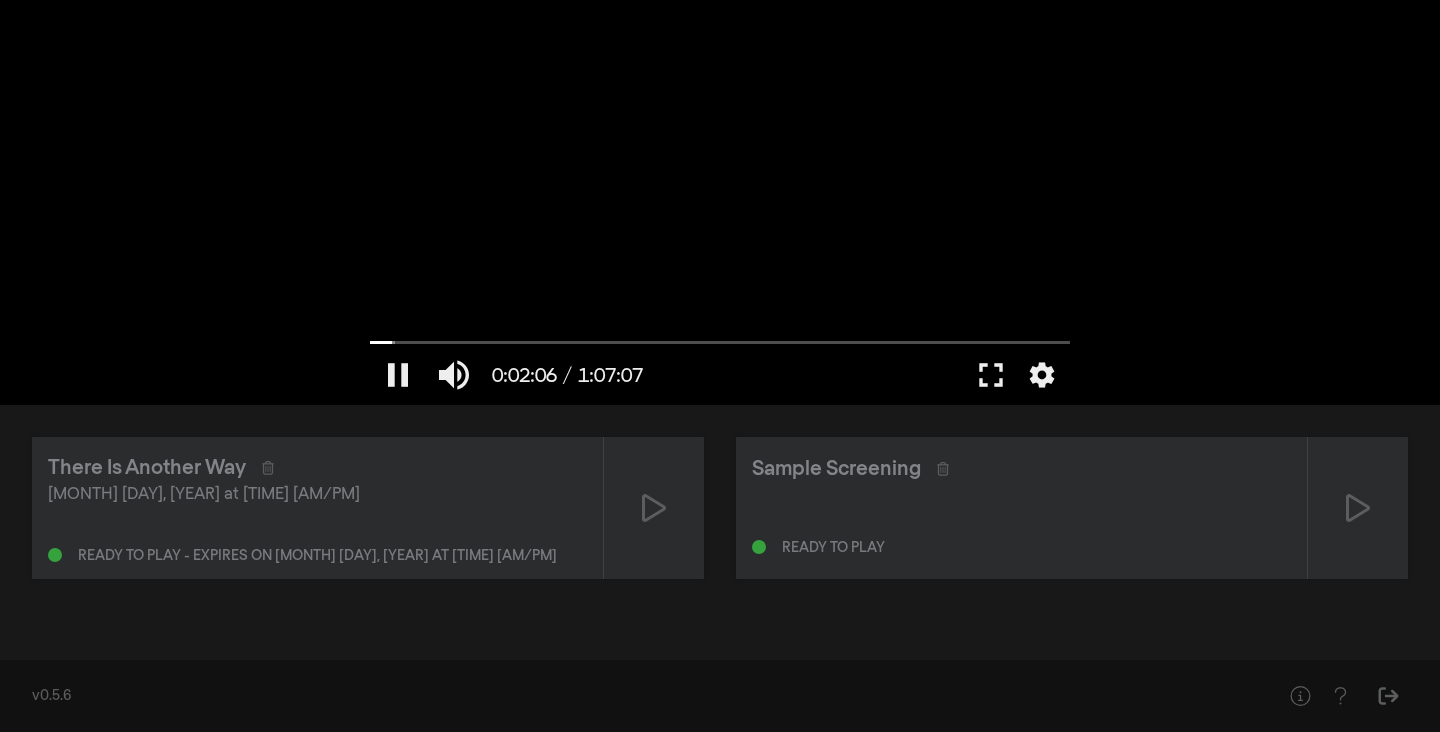 drag, startPoint x: 397, startPoint y: 340, endPoint x: 306, endPoint y: 339, distance: 91.00549 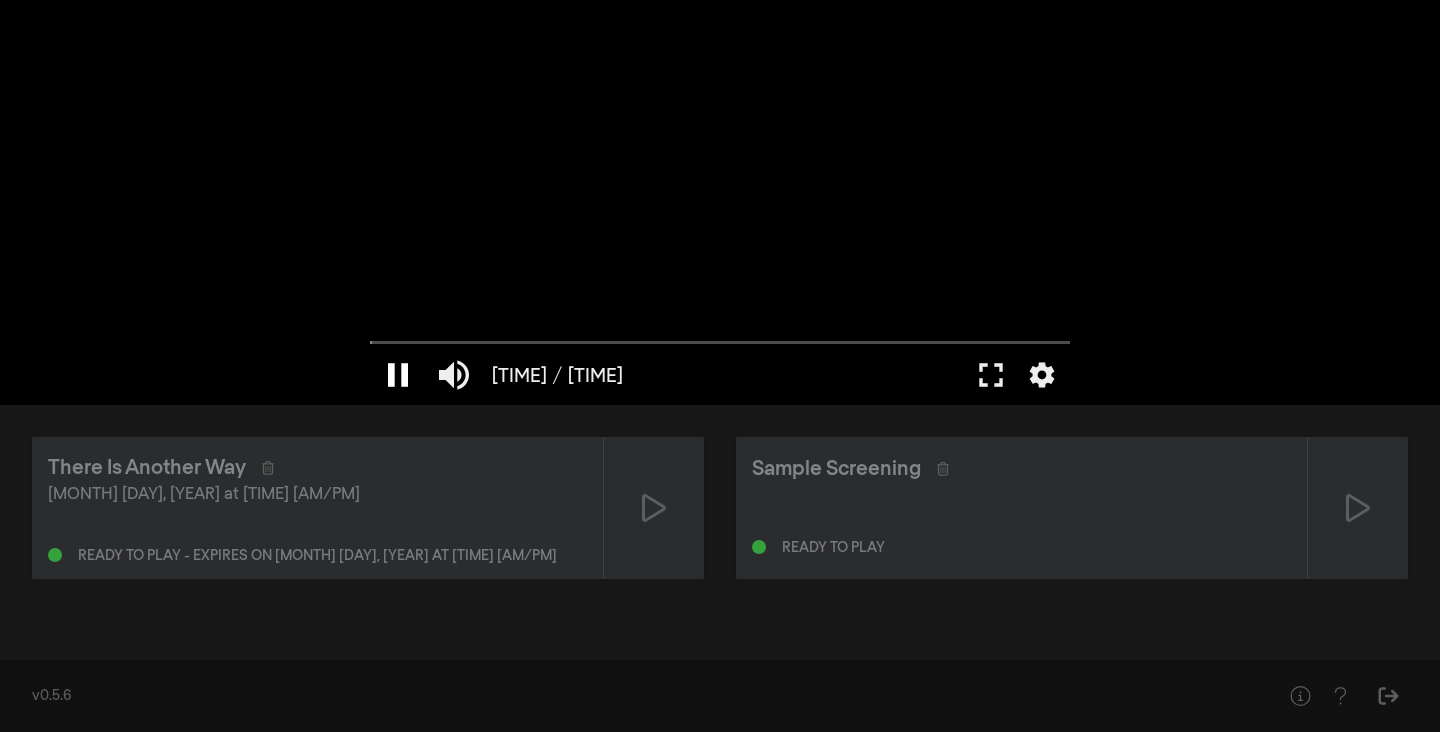 click on "pause" at bounding box center (398, 375) 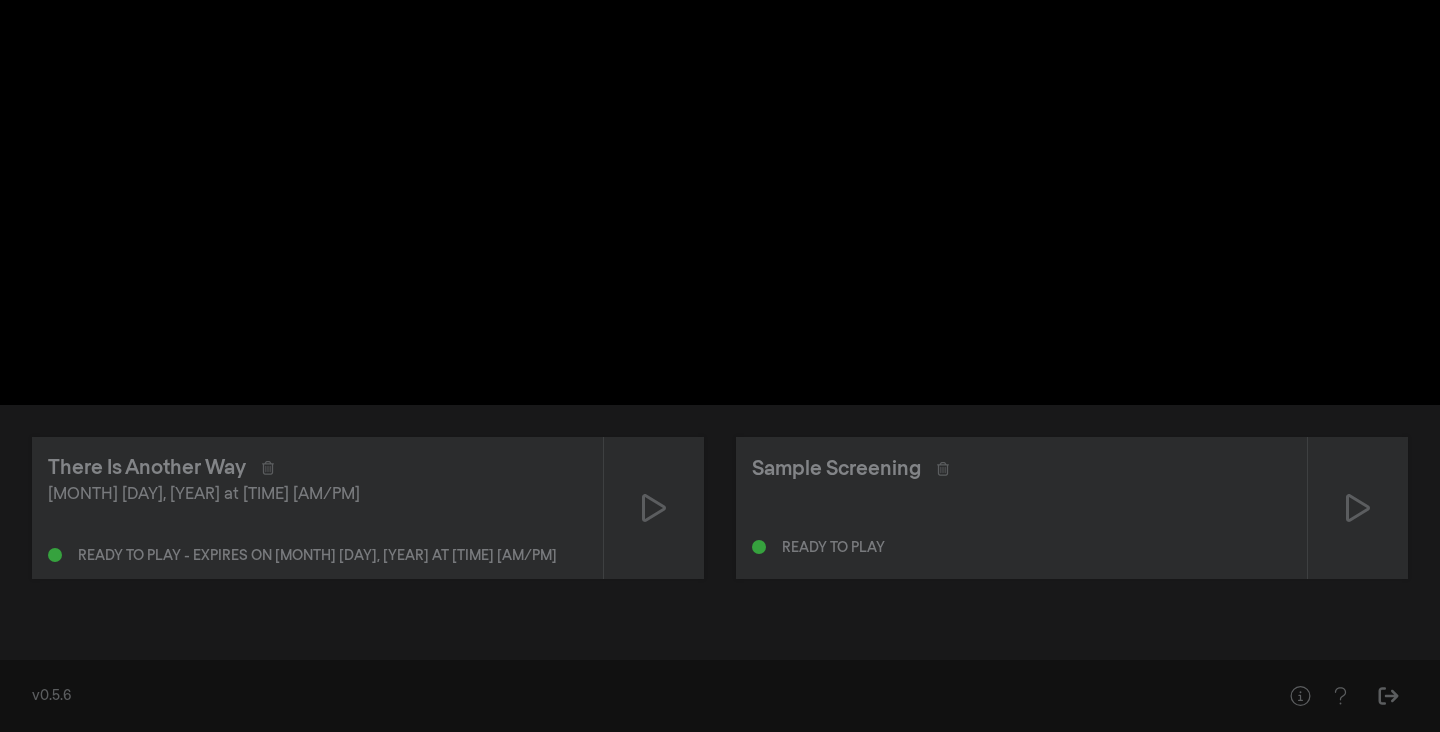 click on "pause [TIME] / [TIME] volume_up fullscreen settings closed_caption Captions Off settings Resolution Auto language Language English arrow_back Captions Off done arrow_back Resolution 1080p Auto done arrow_back Language English done WATERMARK WILL BE REMOVED on [MONTH], [DAY], [YEAR] at [TIME] [AM/PM] expandingtheconversation@example.com" at bounding box center [720, 202] 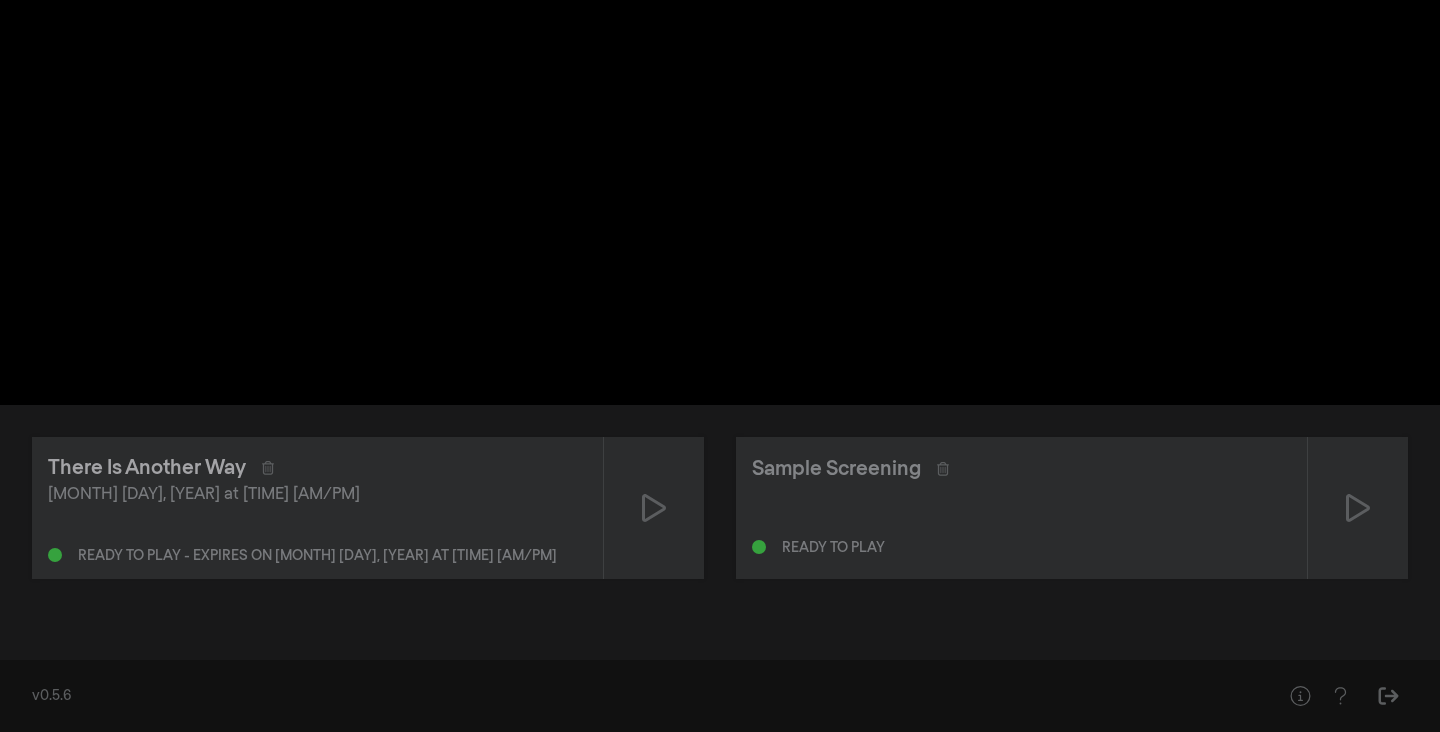 click on "There Is Another Way" at bounding box center [147, 468] 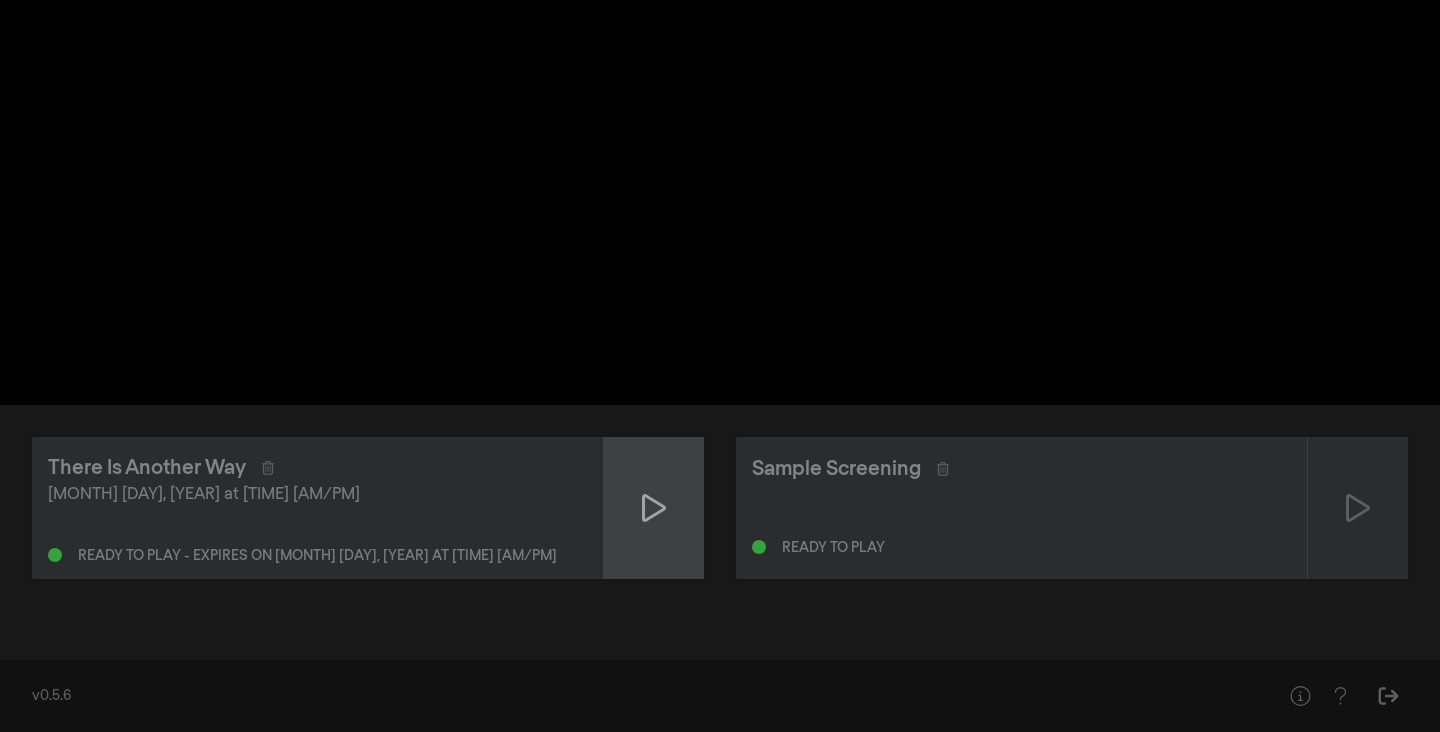 click at bounding box center [654, 508] 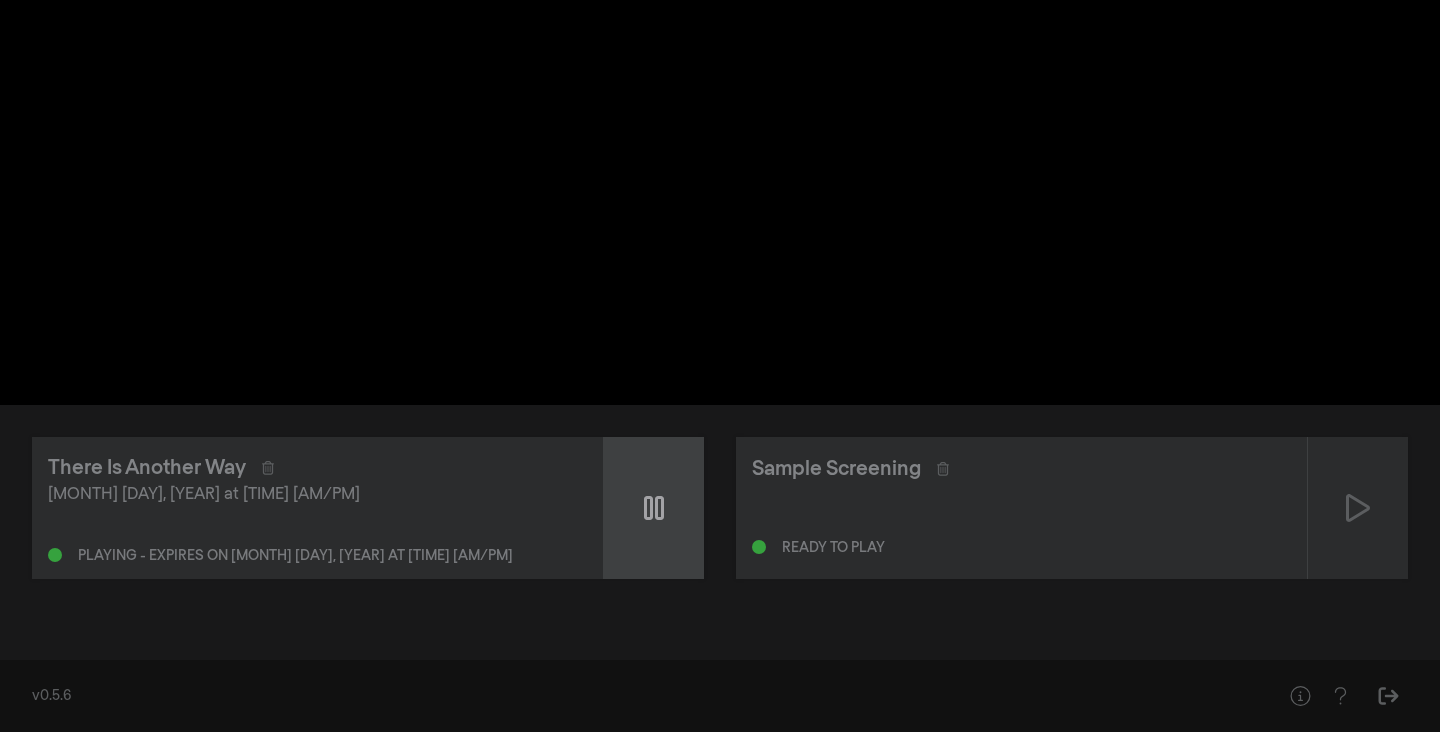 click at bounding box center (654, 508) 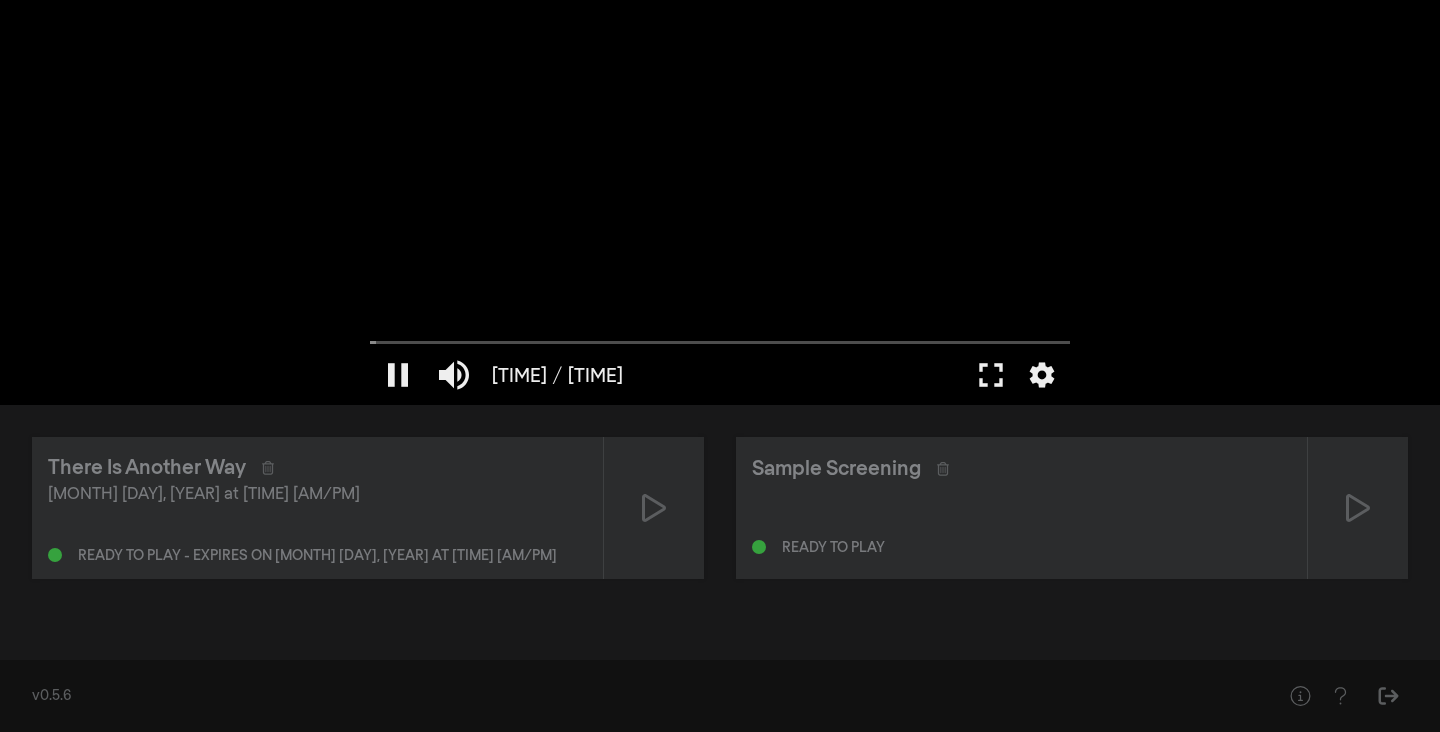 click at bounding box center (720, 202) 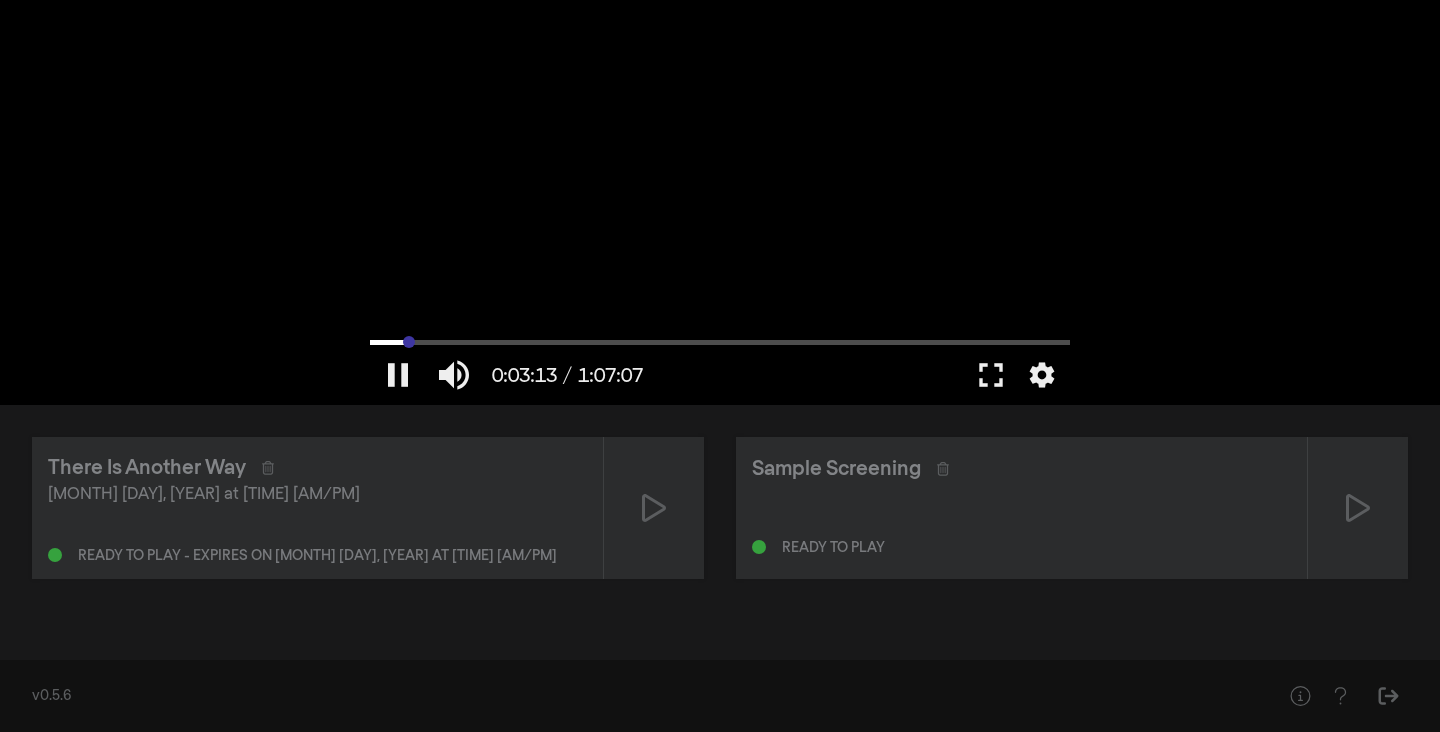 type on "193.16060755814" 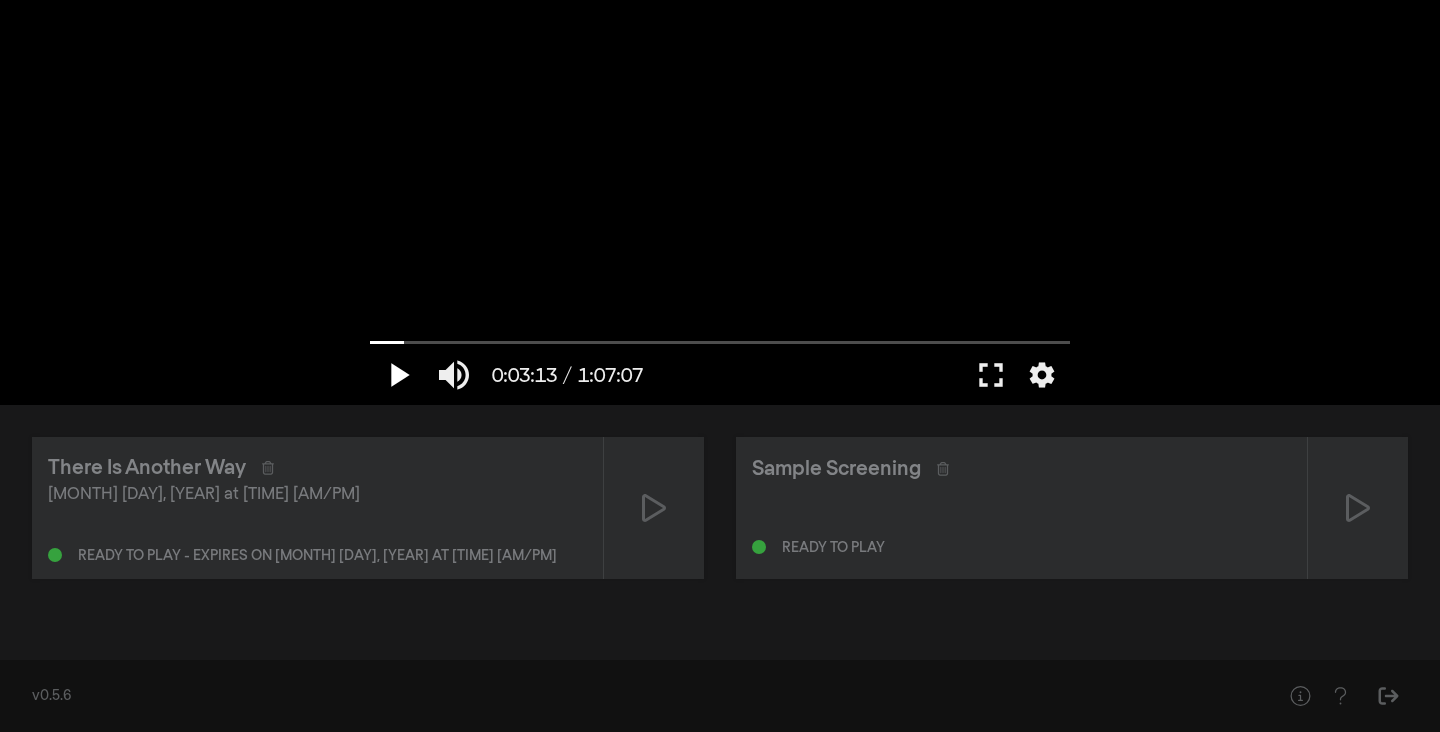 click on "play_arrow" at bounding box center (398, 375) 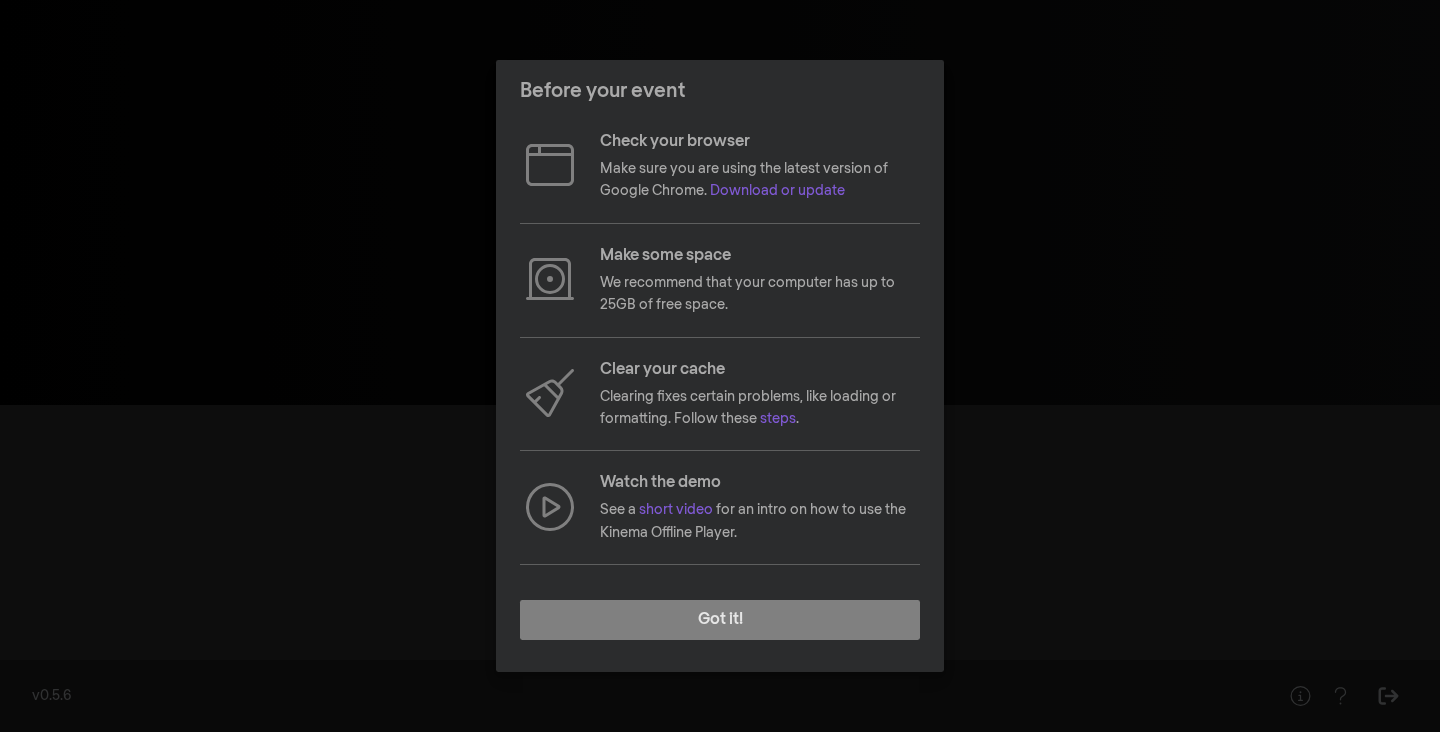 scroll, scrollTop: 0, scrollLeft: 0, axis: both 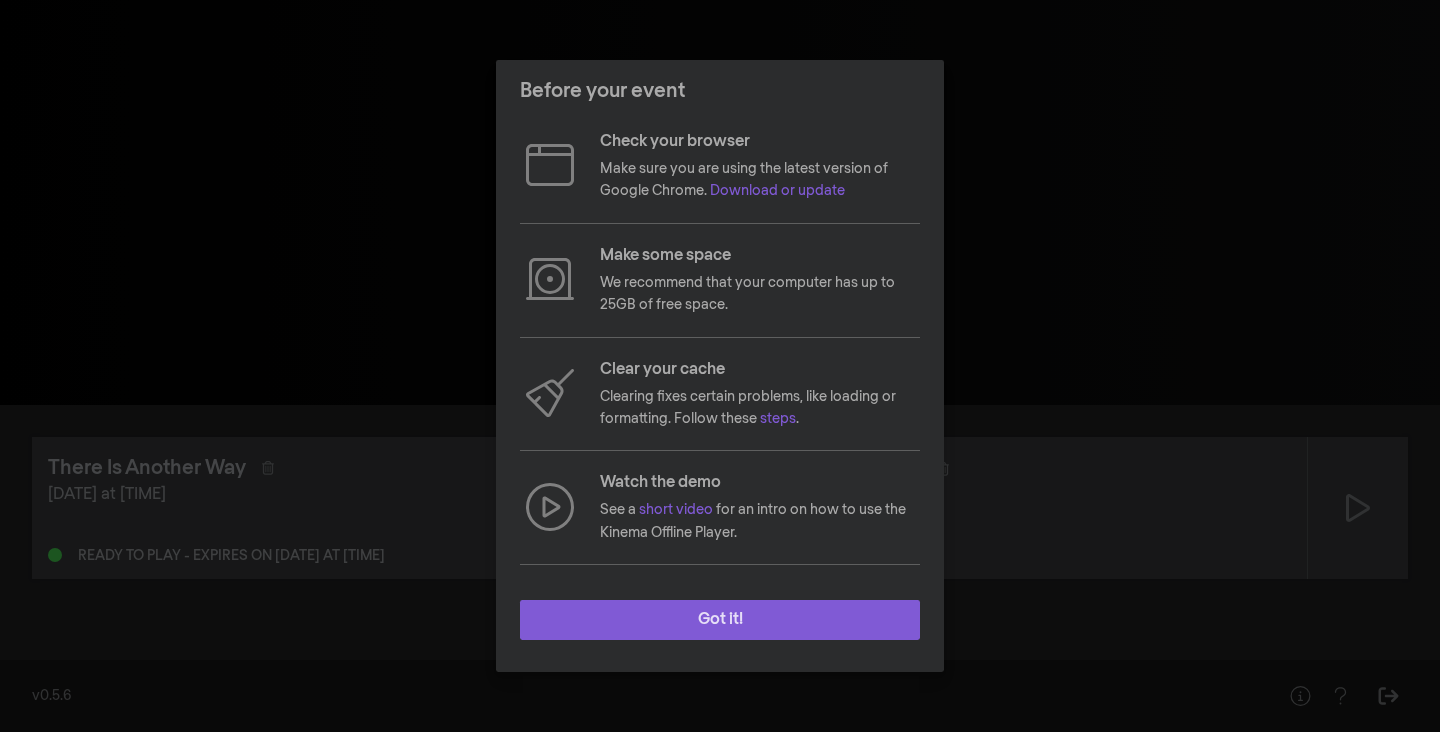 click on "Got it!" at bounding box center (720, 620) 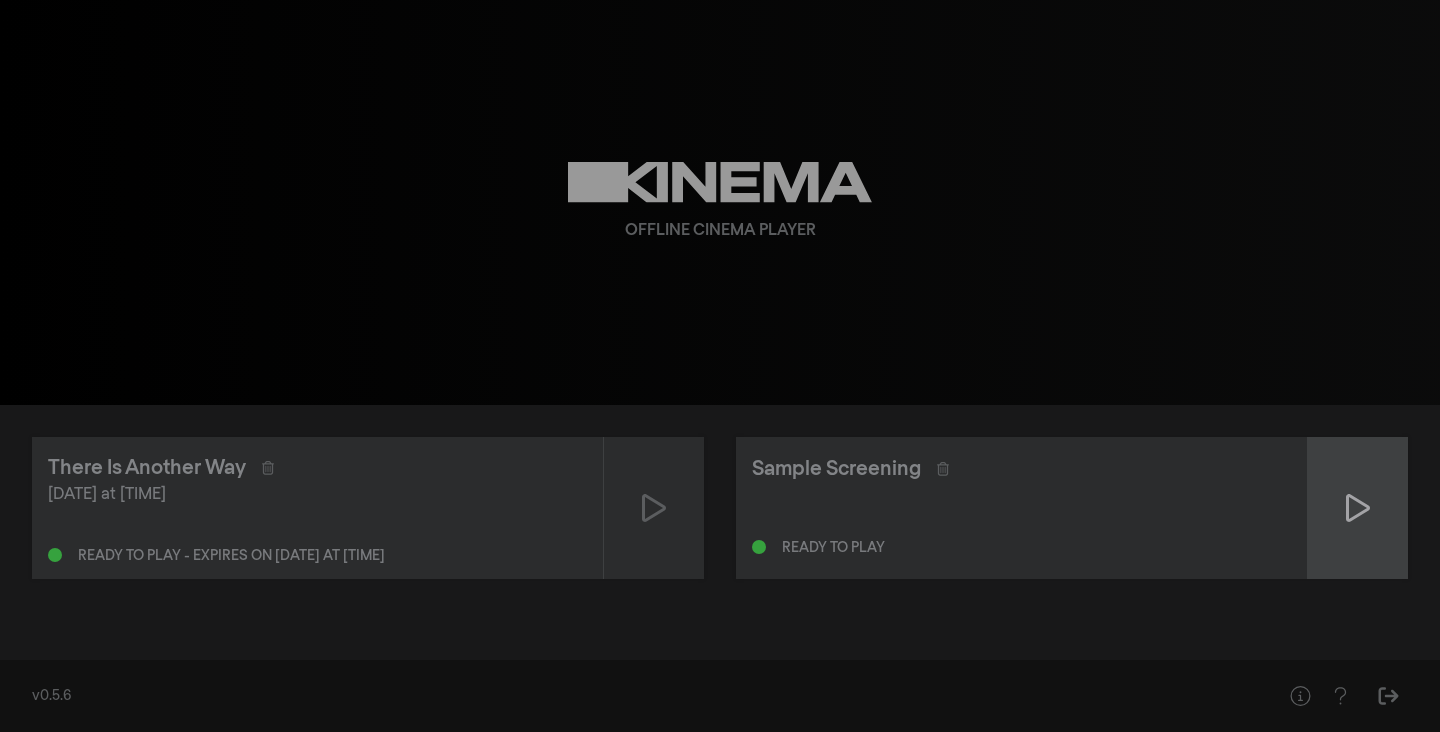 click at bounding box center [654, 508] 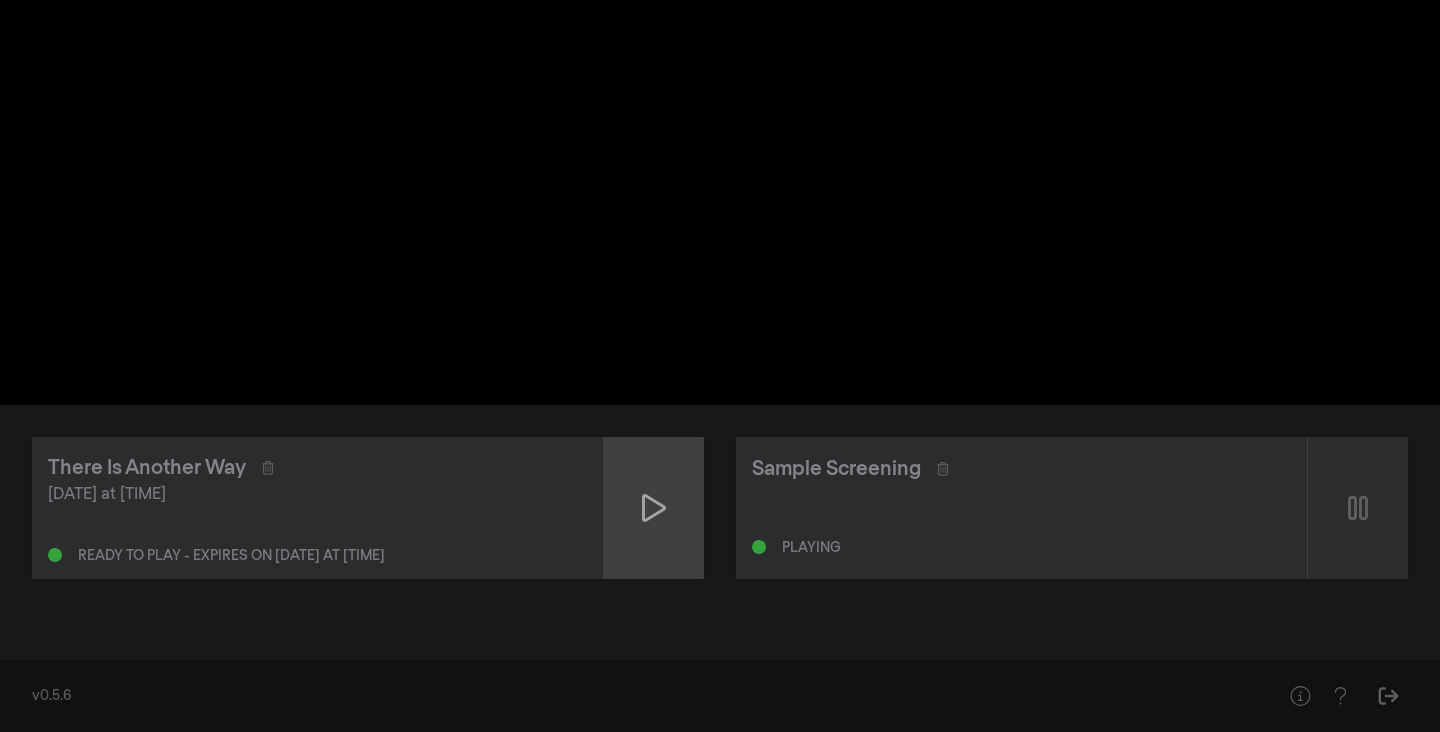 click at bounding box center [654, 508] 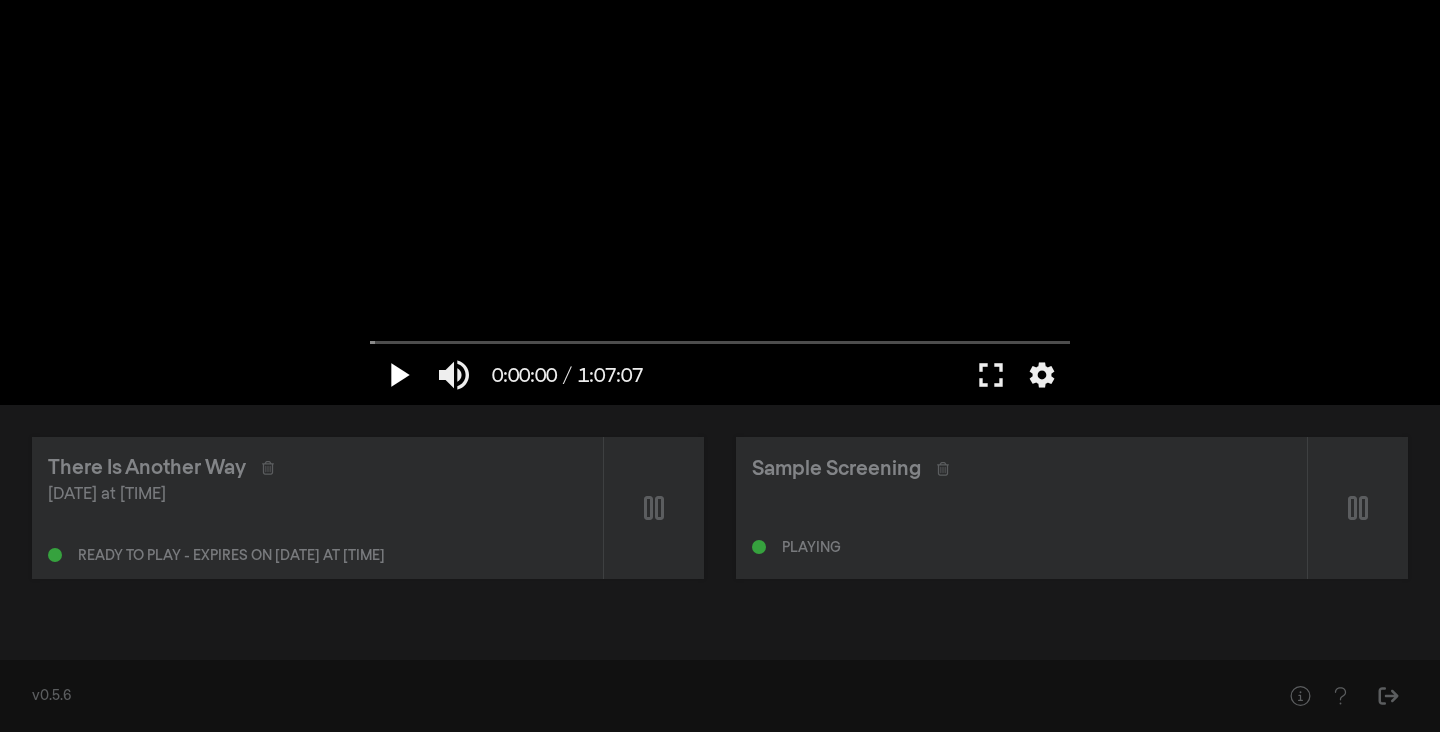 click on "play_arrow" at bounding box center [398, 375] 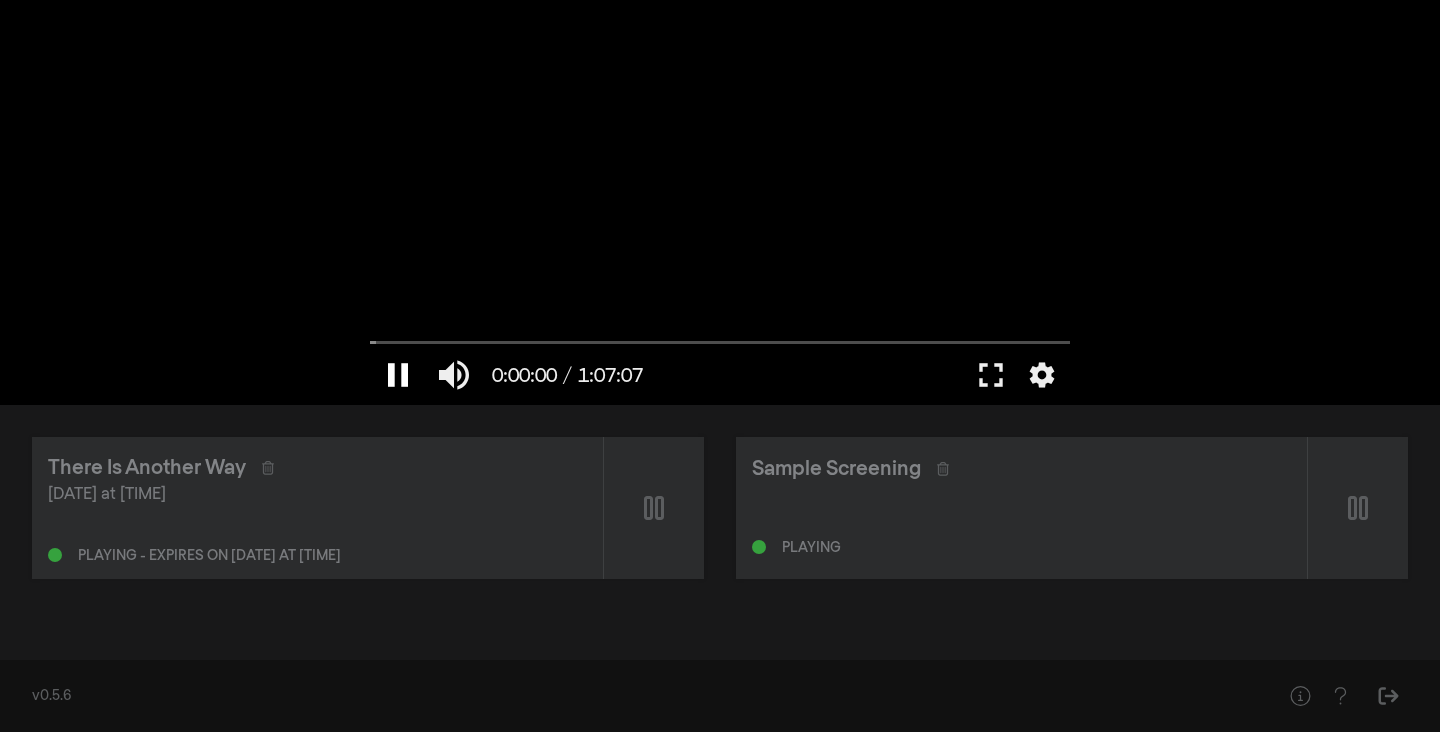 click on "pause" at bounding box center (398, 375) 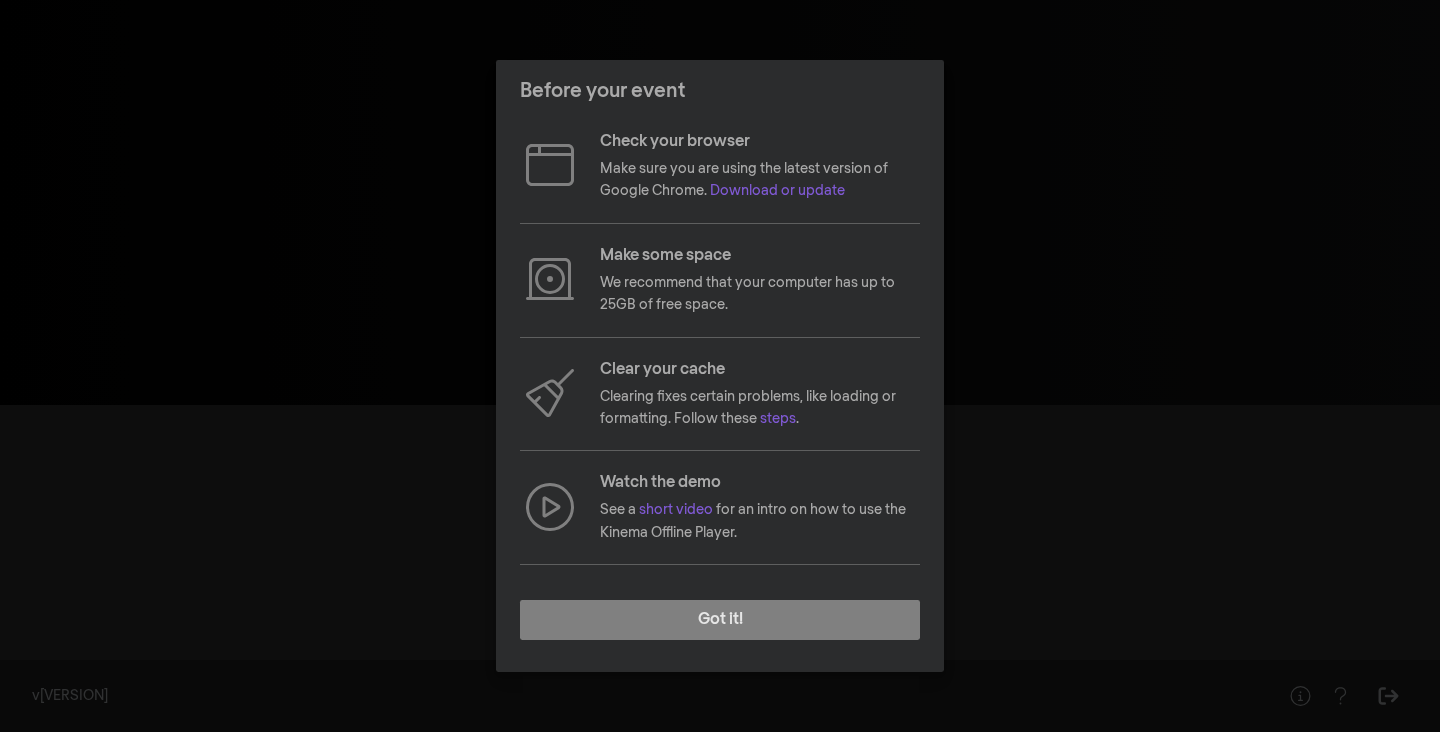 scroll, scrollTop: 0, scrollLeft: 0, axis: both 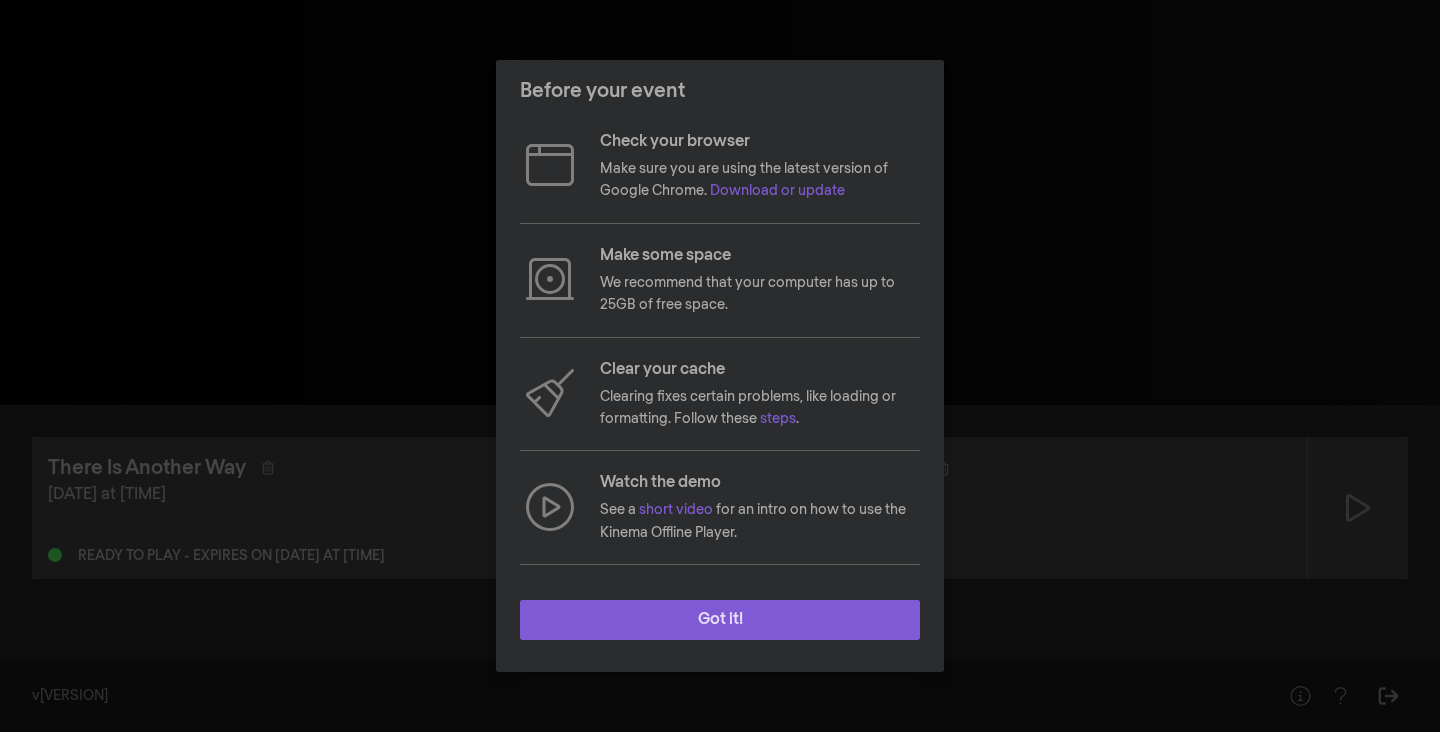 click on "Got it!" at bounding box center (720, 620) 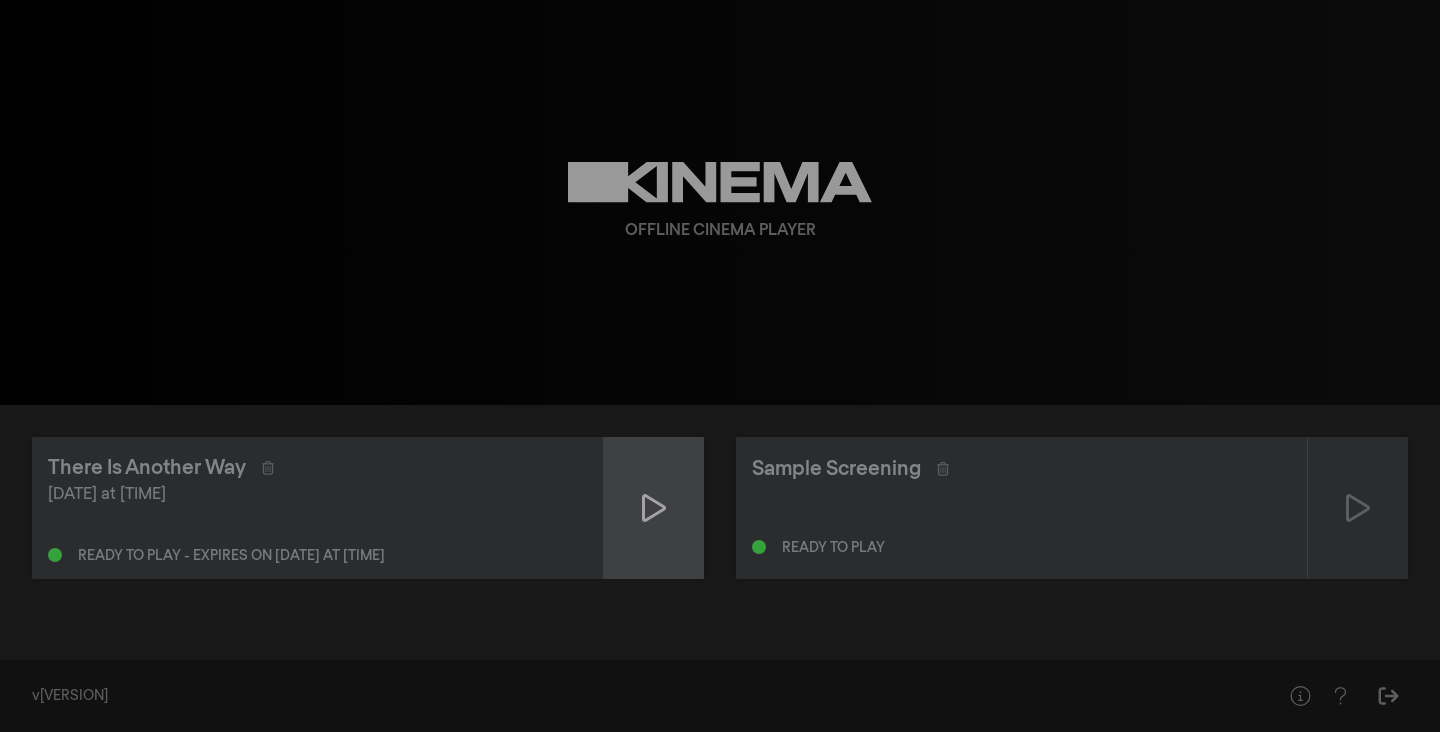 click at bounding box center (654, 508) 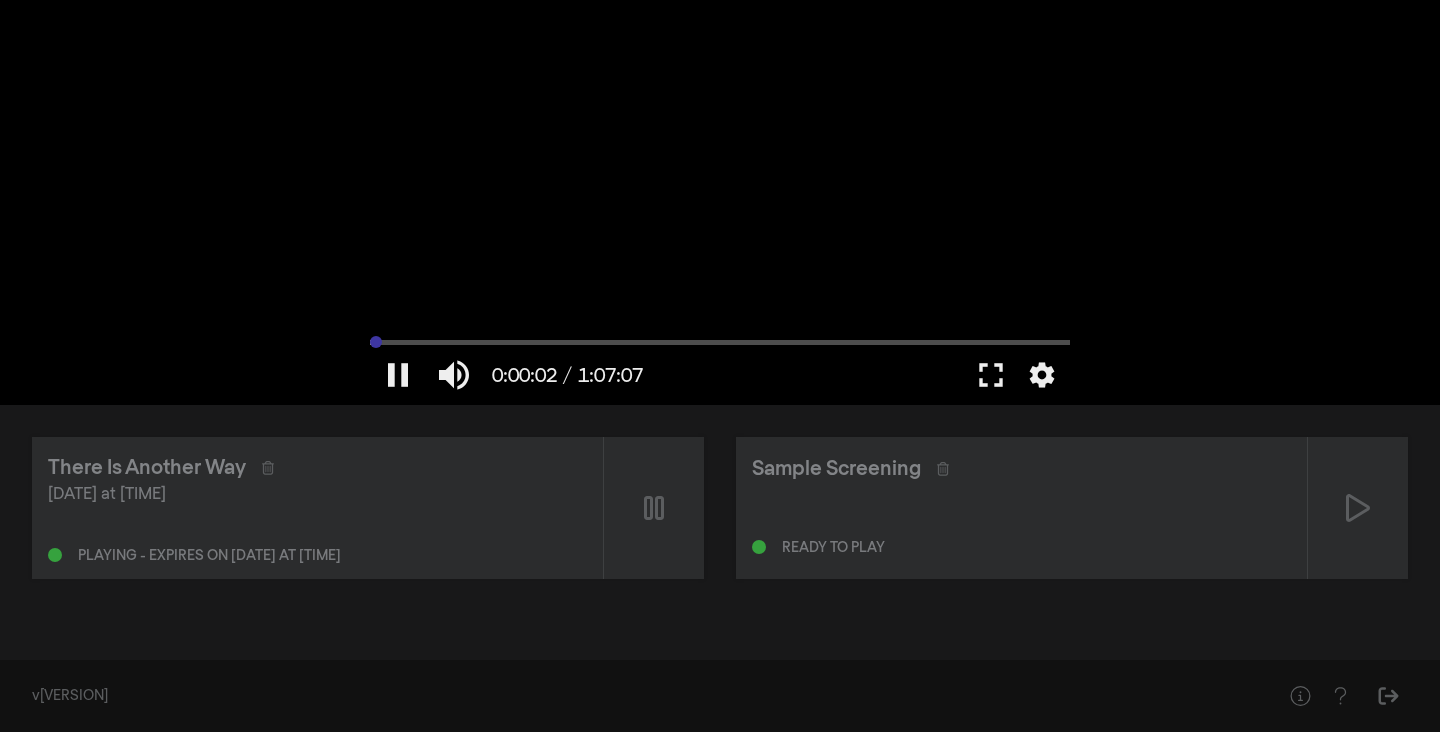 click at bounding box center (720, 342) 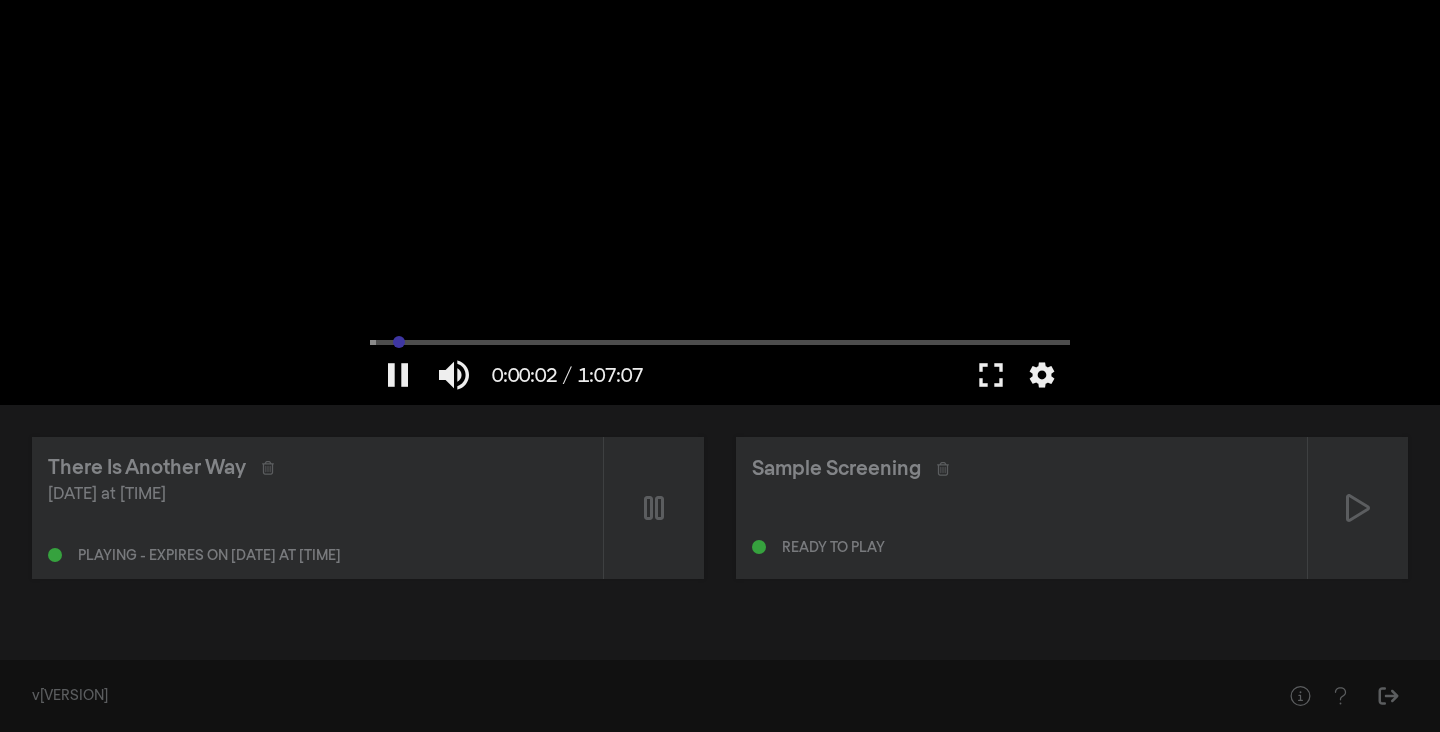 click at bounding box center (720, 342) 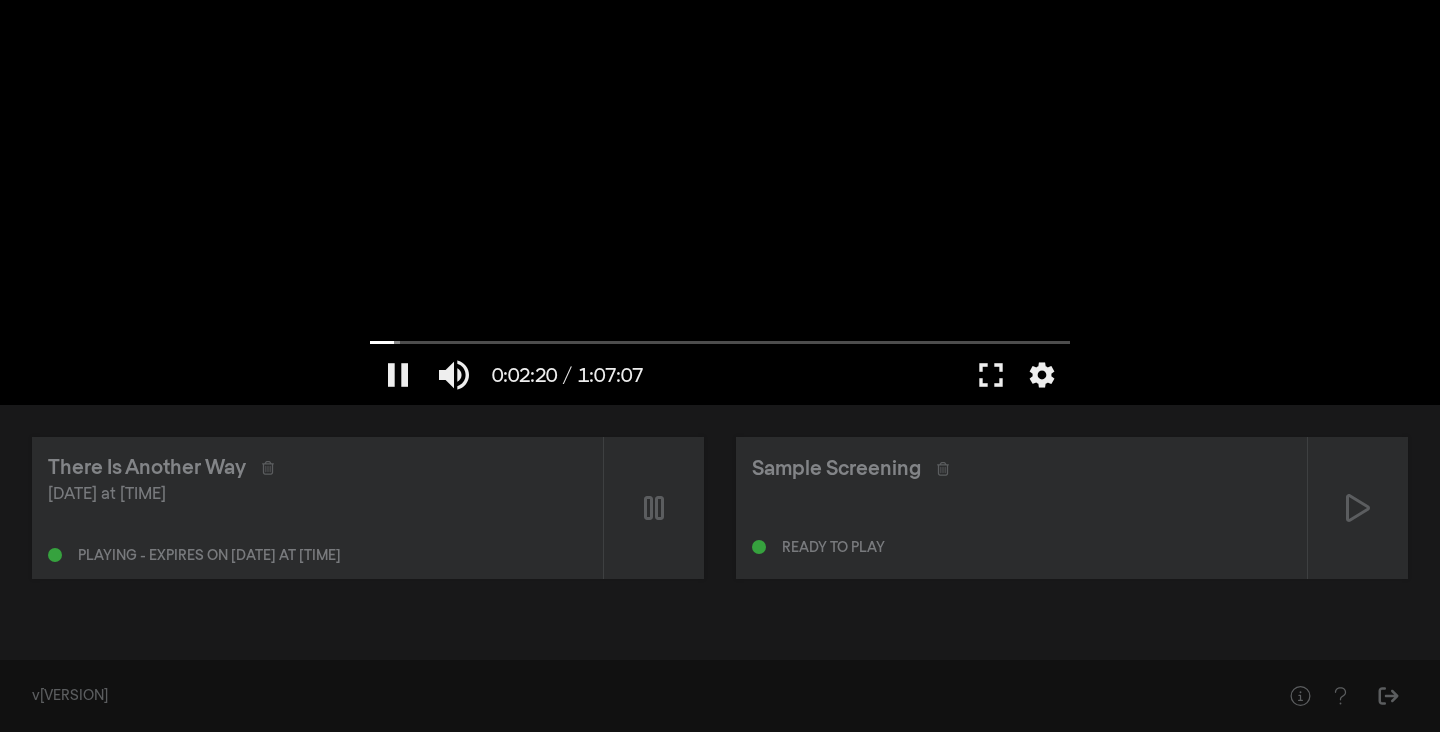 click at bounding box center [720, 202] 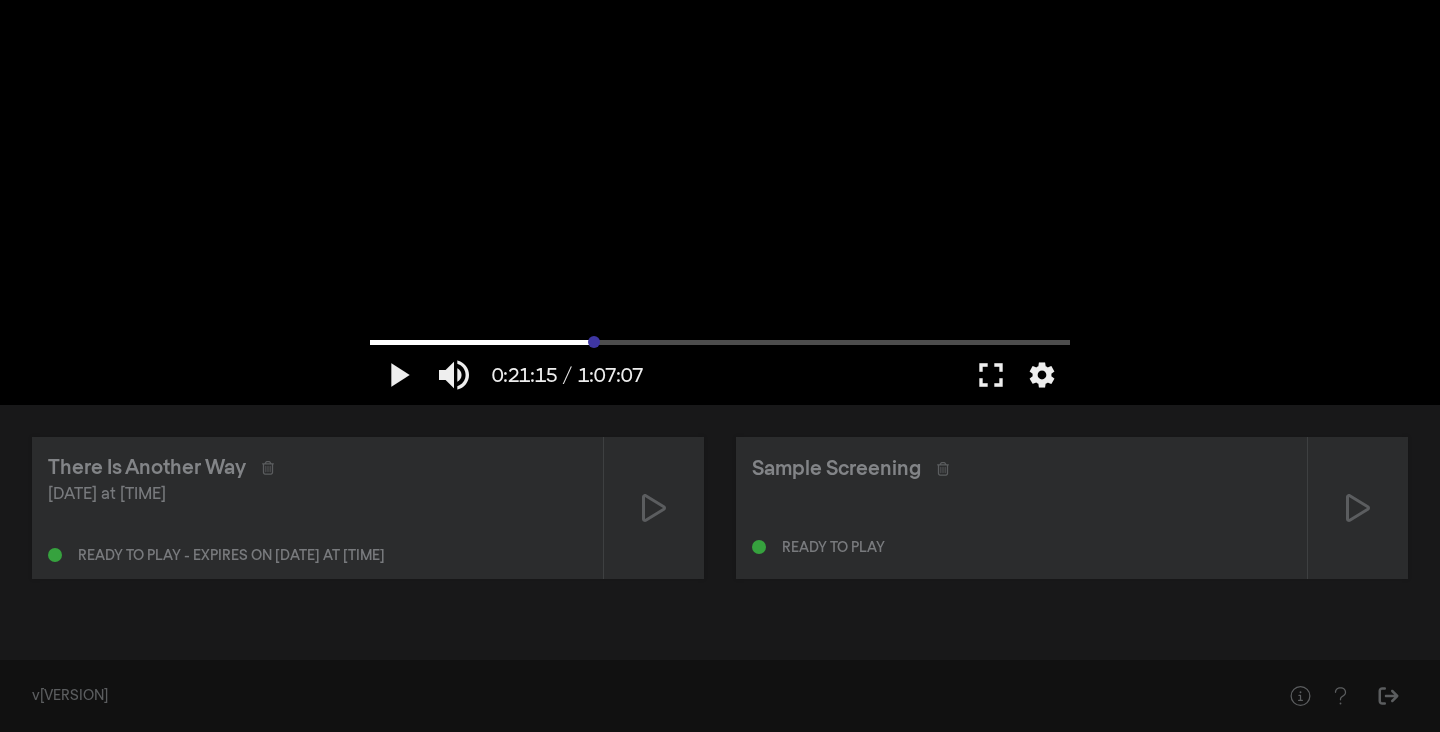 type on "1275.29901126453" 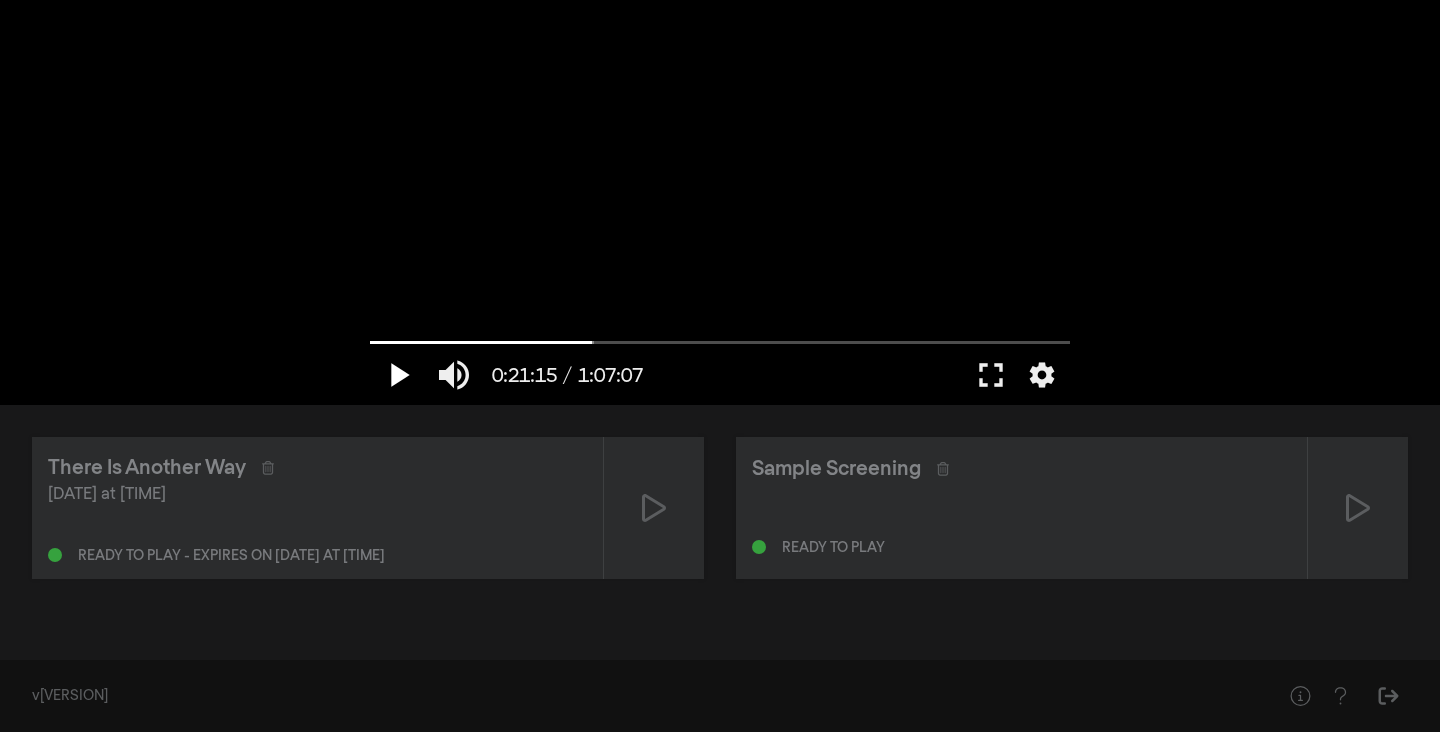 click on "play_arrow" at bounding box center (398, 375) 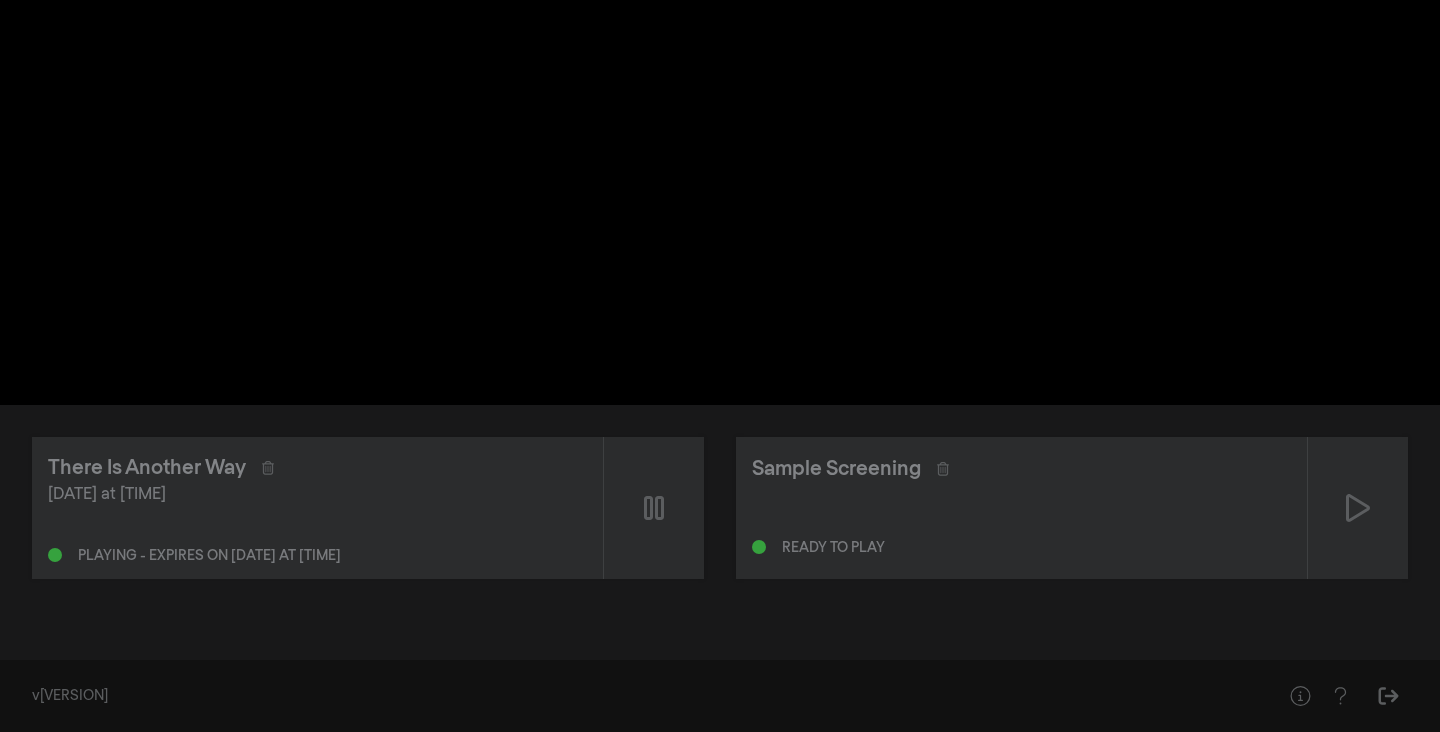 click on "pause 0:21:17 / 1:07:07 volume_up fullscreen settings closed_caption Captions Off settings Resolution Auto language Language English arrow_back Captions Off done arrow_back Resolution 1080p Auto done arrow_back Language English done" at bounding box center (720, 202) 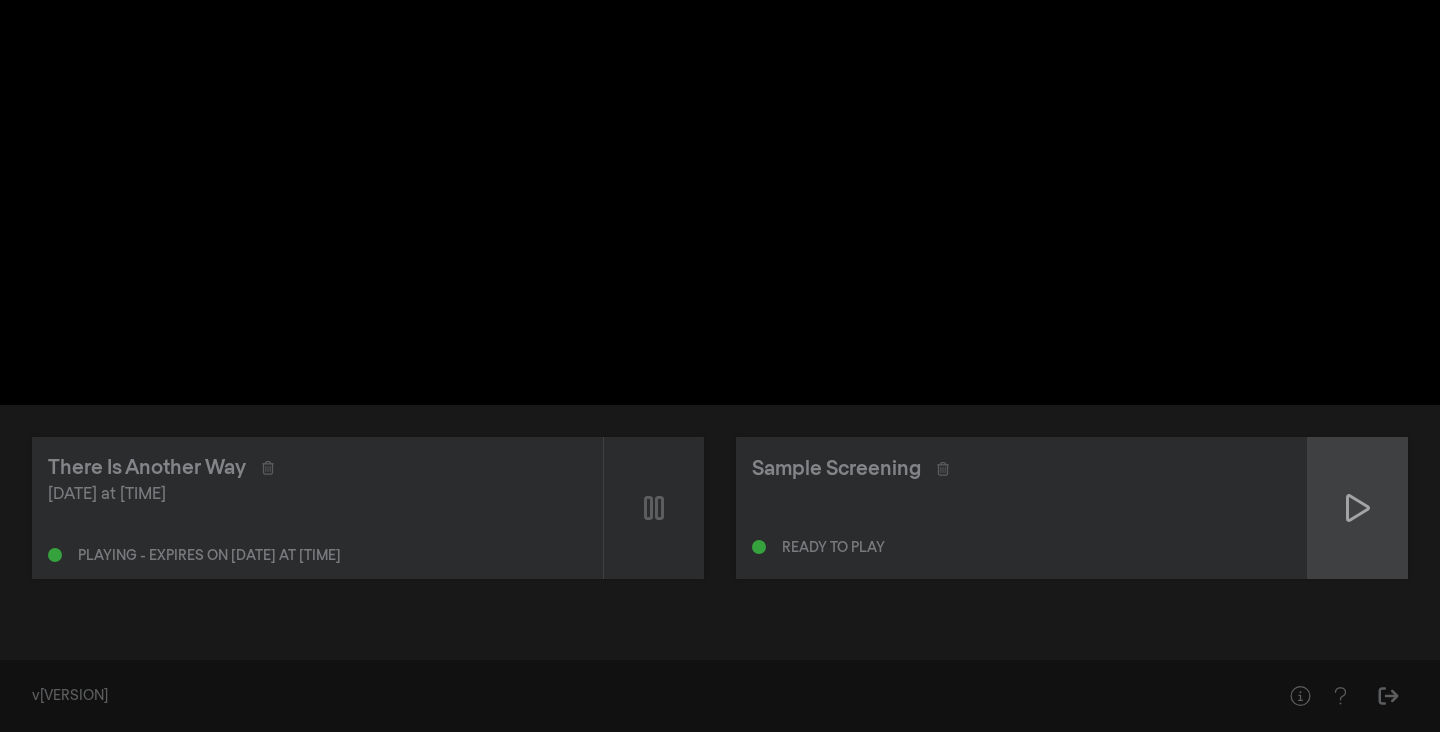 click at bounding box center (654, 508) 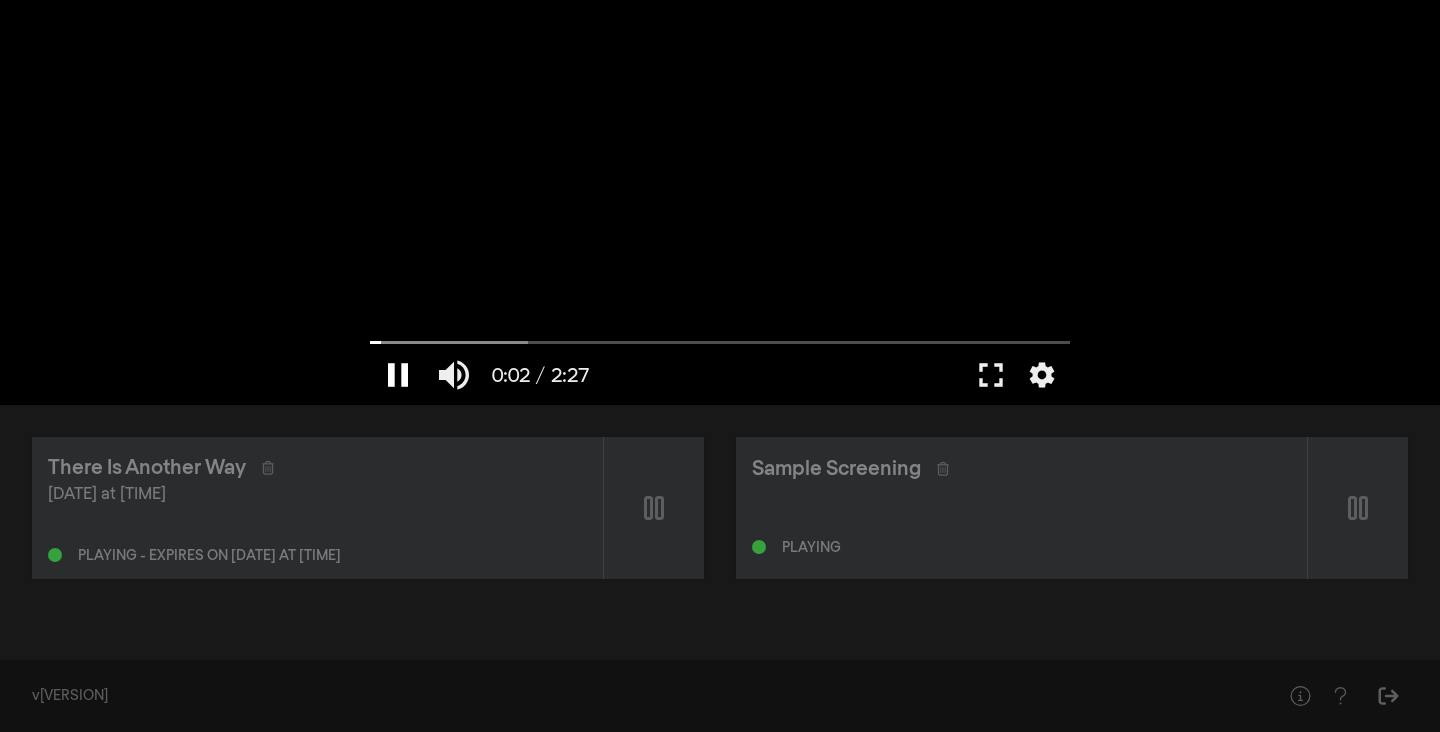 click on "pause" at bounding box center [398, 375] 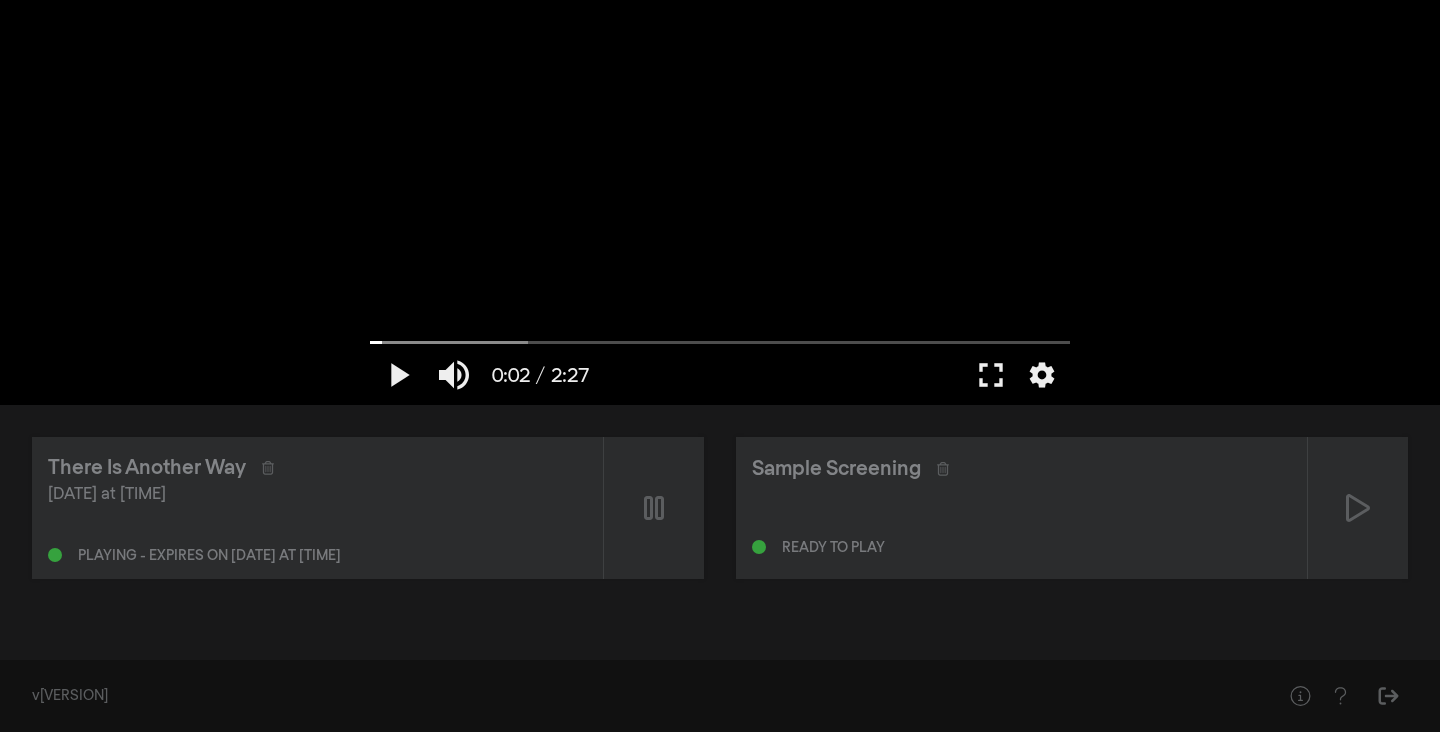 click on "There Is Another Way" at bounding box center (317, 468) 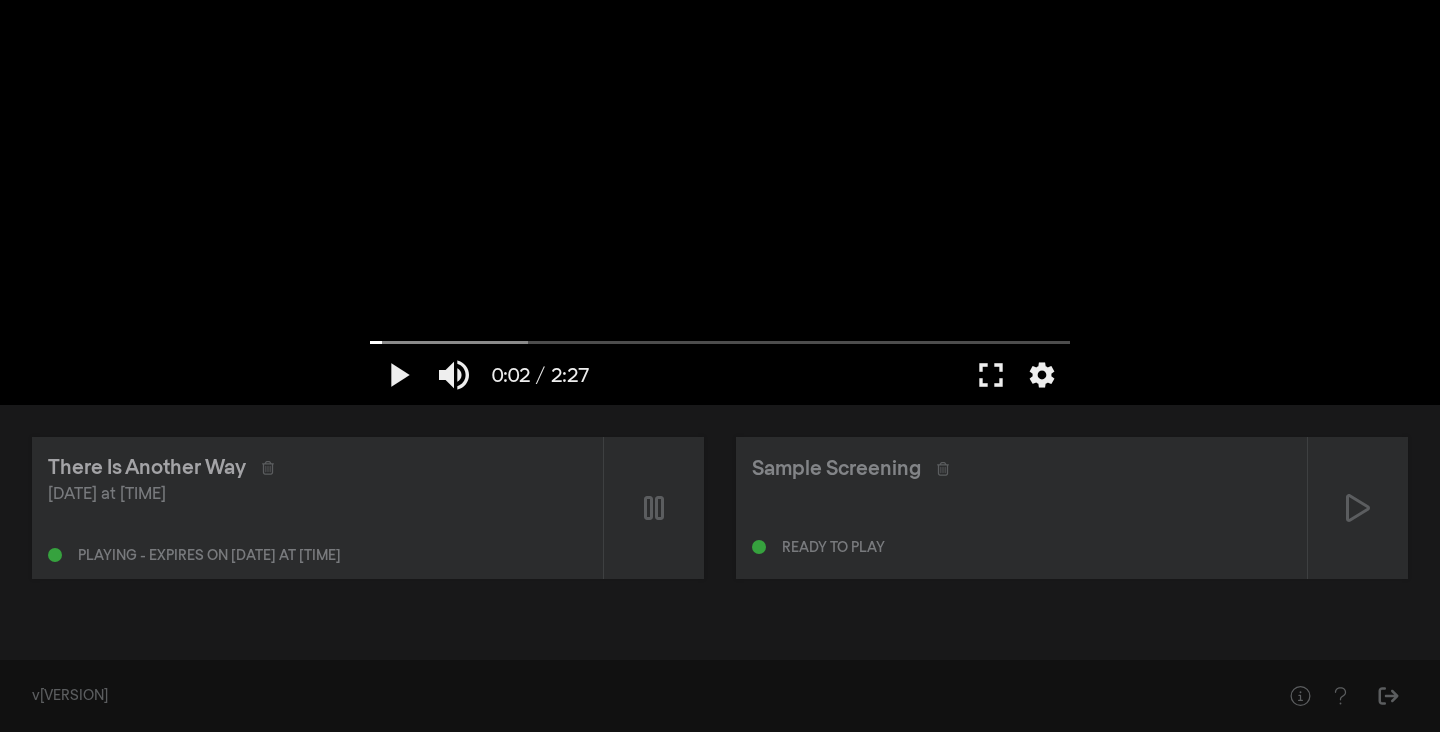 click on "There Is Another Way" at bounding box center (147, 468) 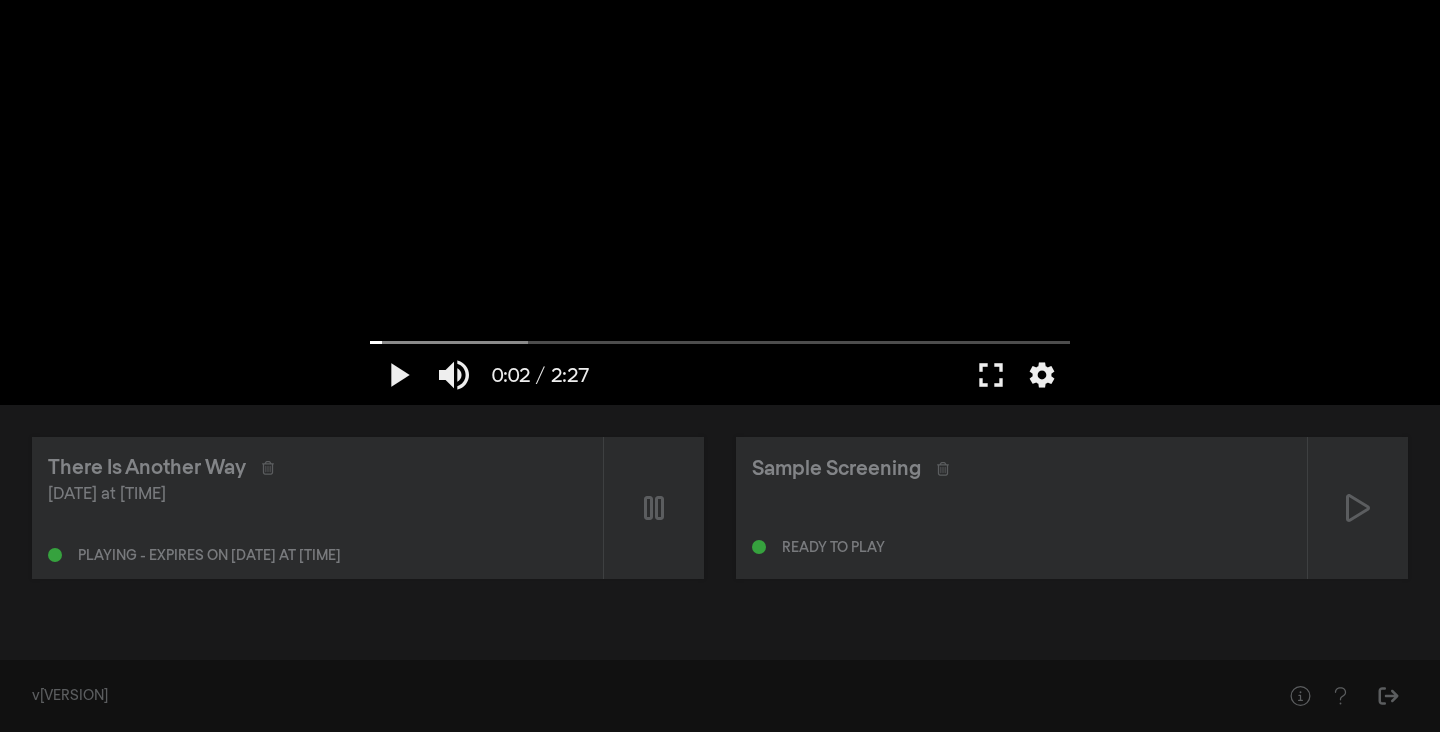 click on "Jul 5, 2025 at 2:30 pm Playing - expires on Jul 6, 2025 at 2:29 pm" at bounding box center [317, 523] 